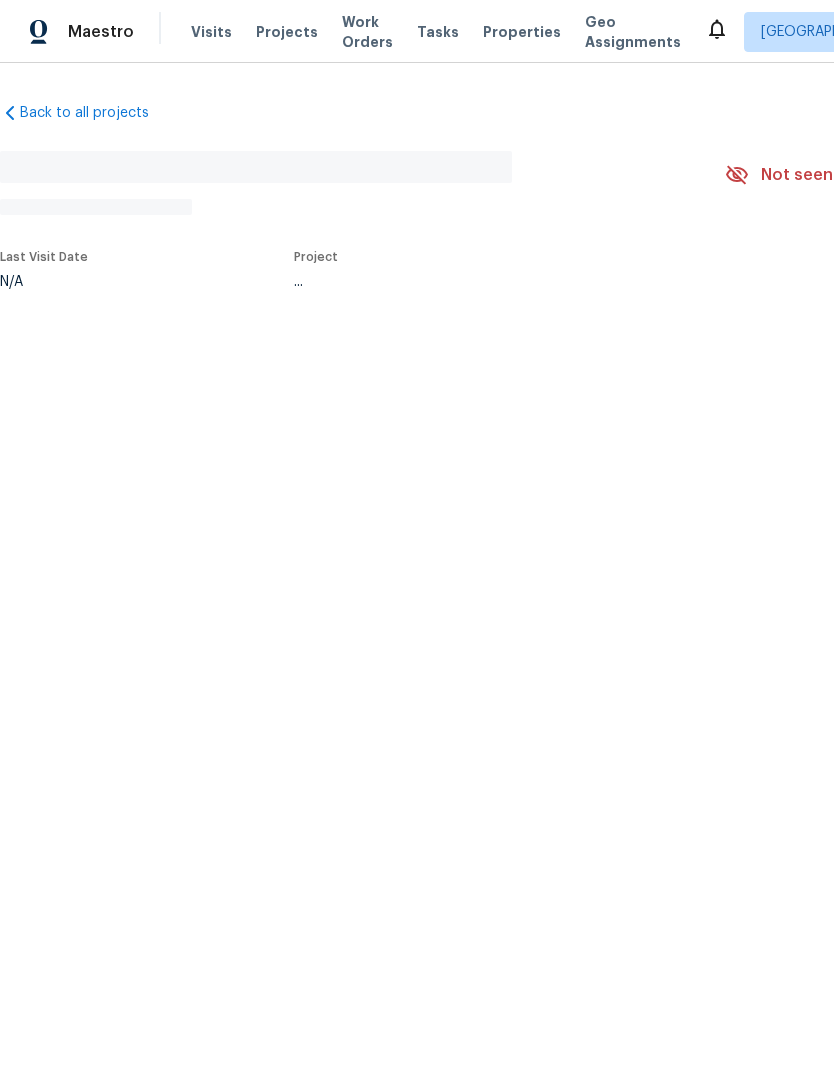 scroll, scrollTop: 0, scrollLeft: 0, axis: both 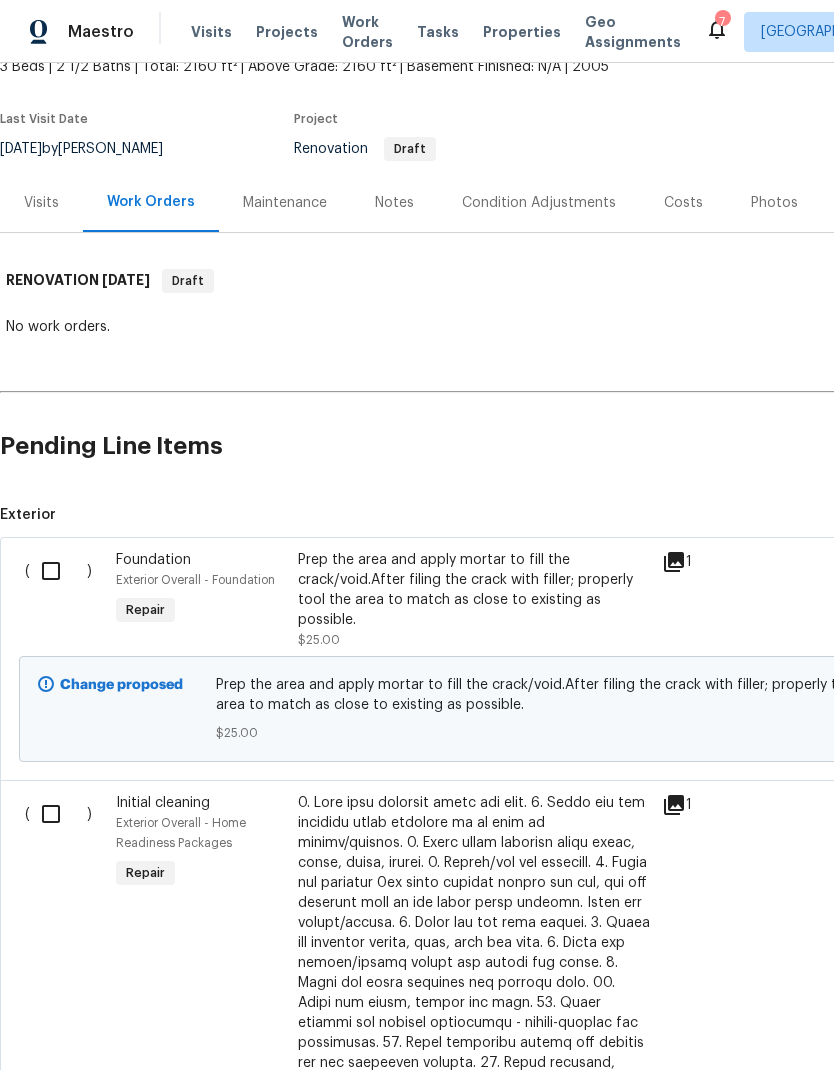 click at bounding box center (58, 571) 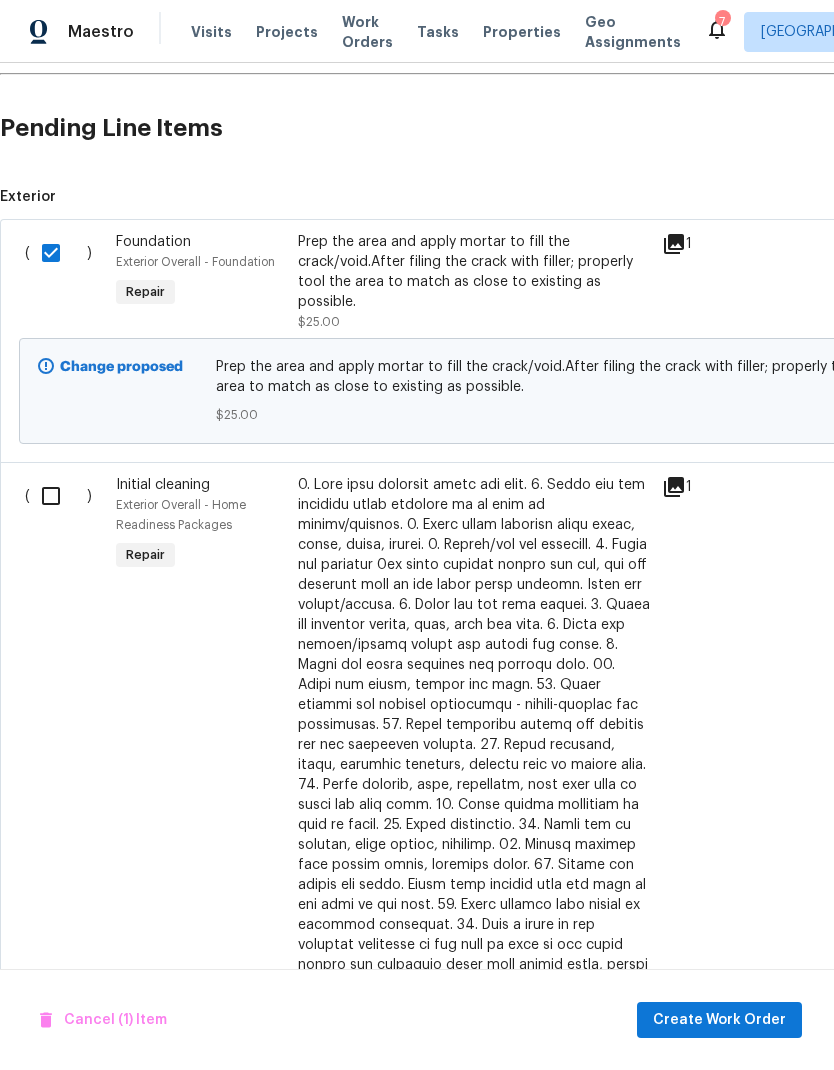 scroll, scrollTop: 448, scrollLeft: 0, axis: vertical 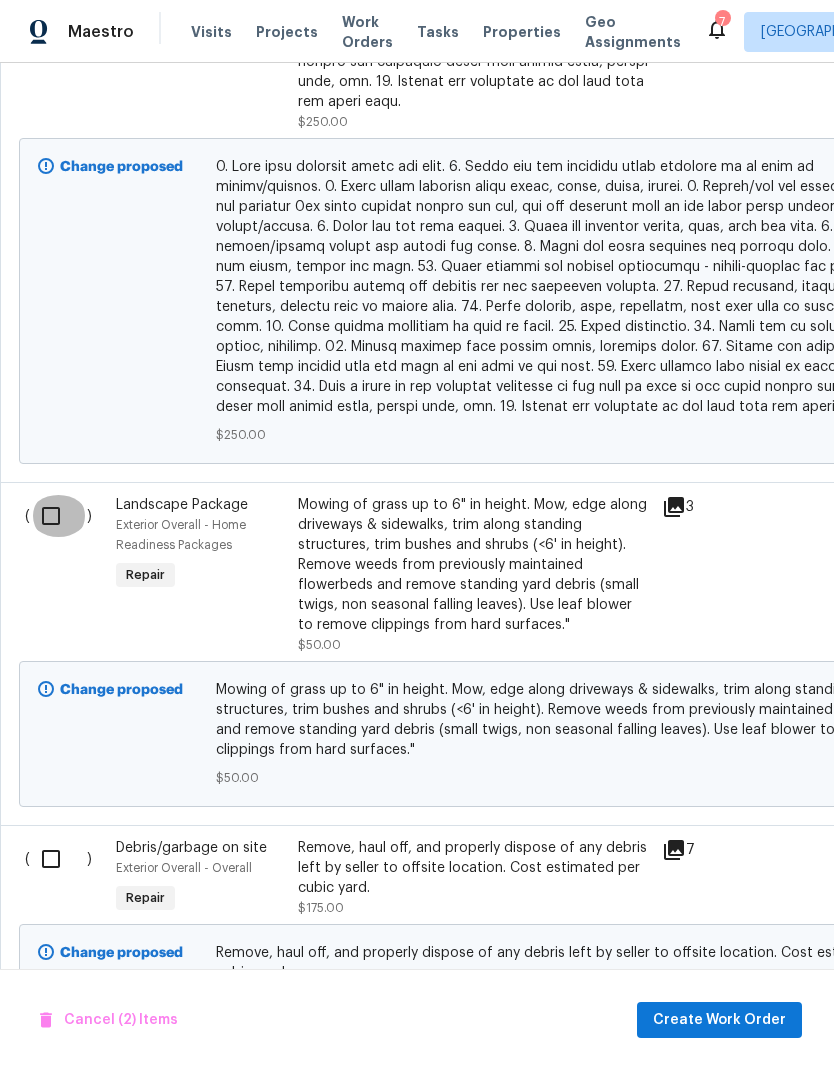 click at bounding box center [58, 516] 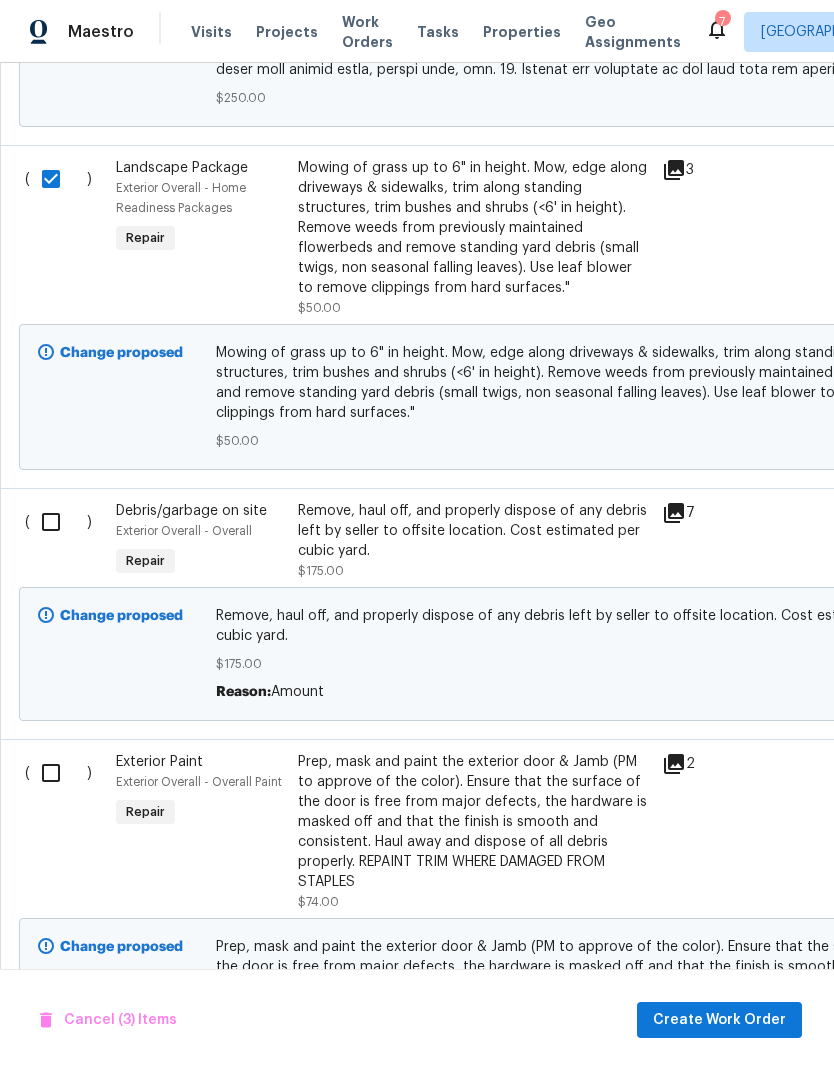 scroll, scrollTop: 1688, scrollLeft: 0, axis: vertical 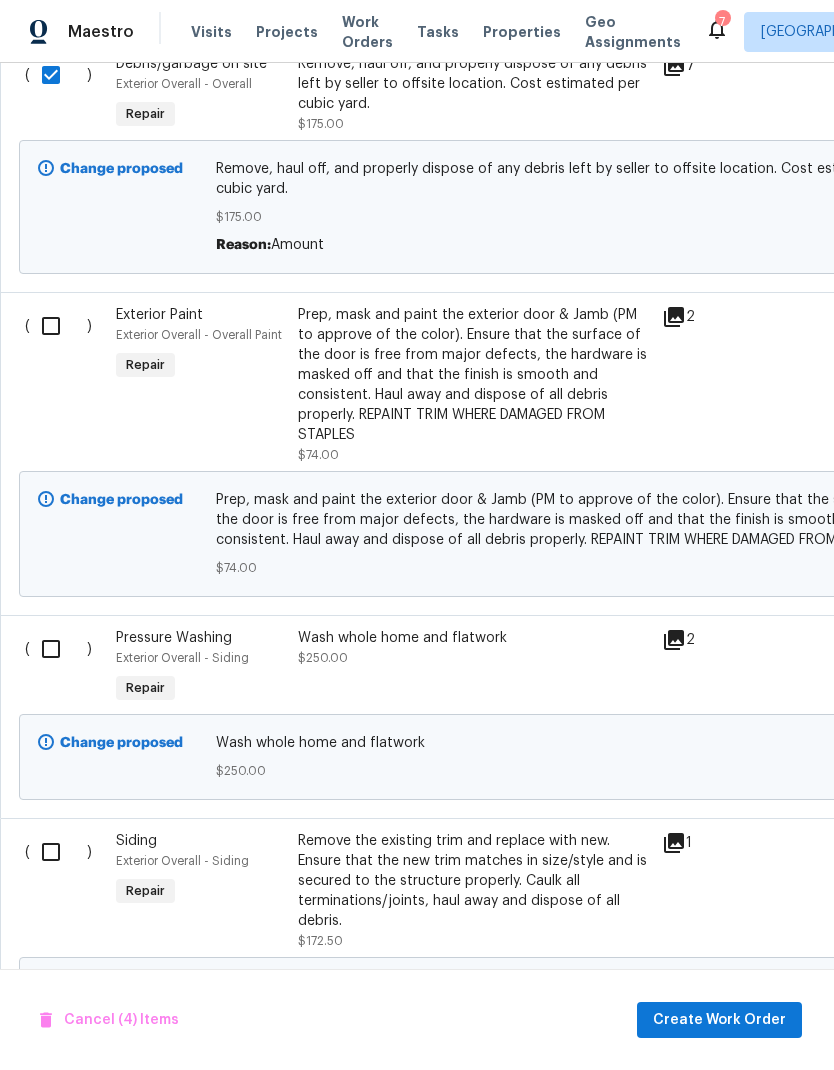 click at bounding box center (58, 326) 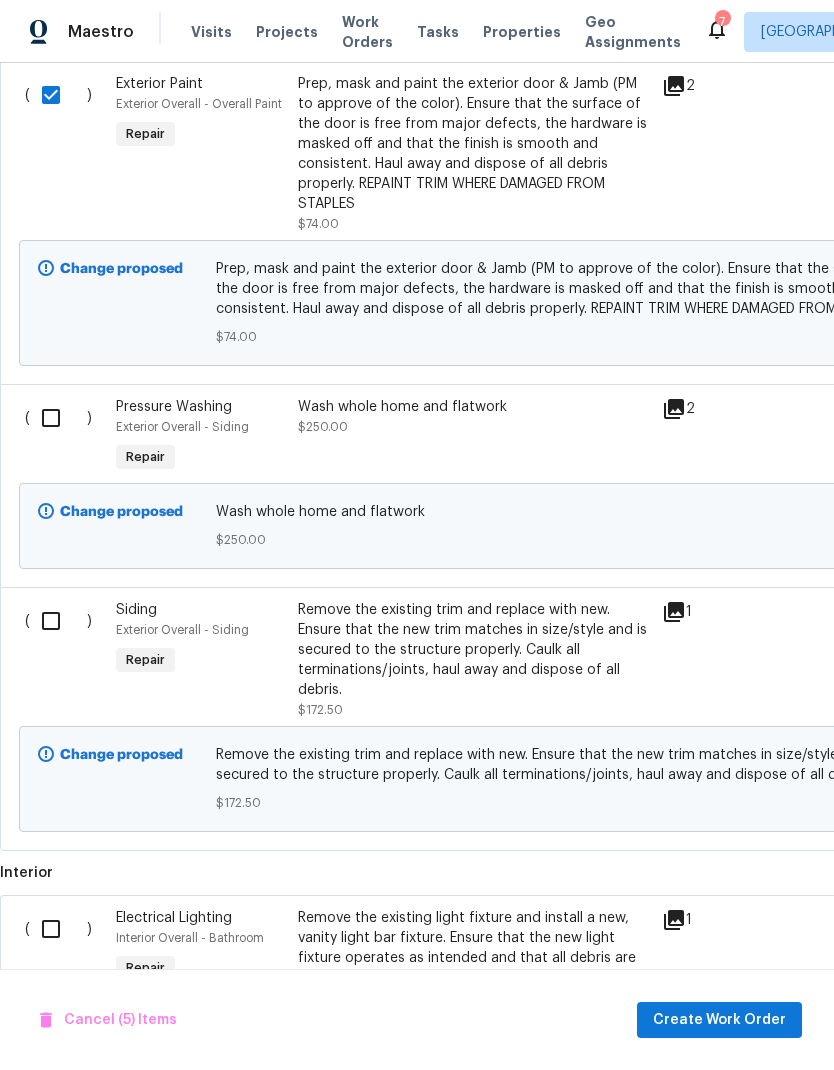 scroll, scrollTop: 2366, scrollLeft: 0, axis: vertical 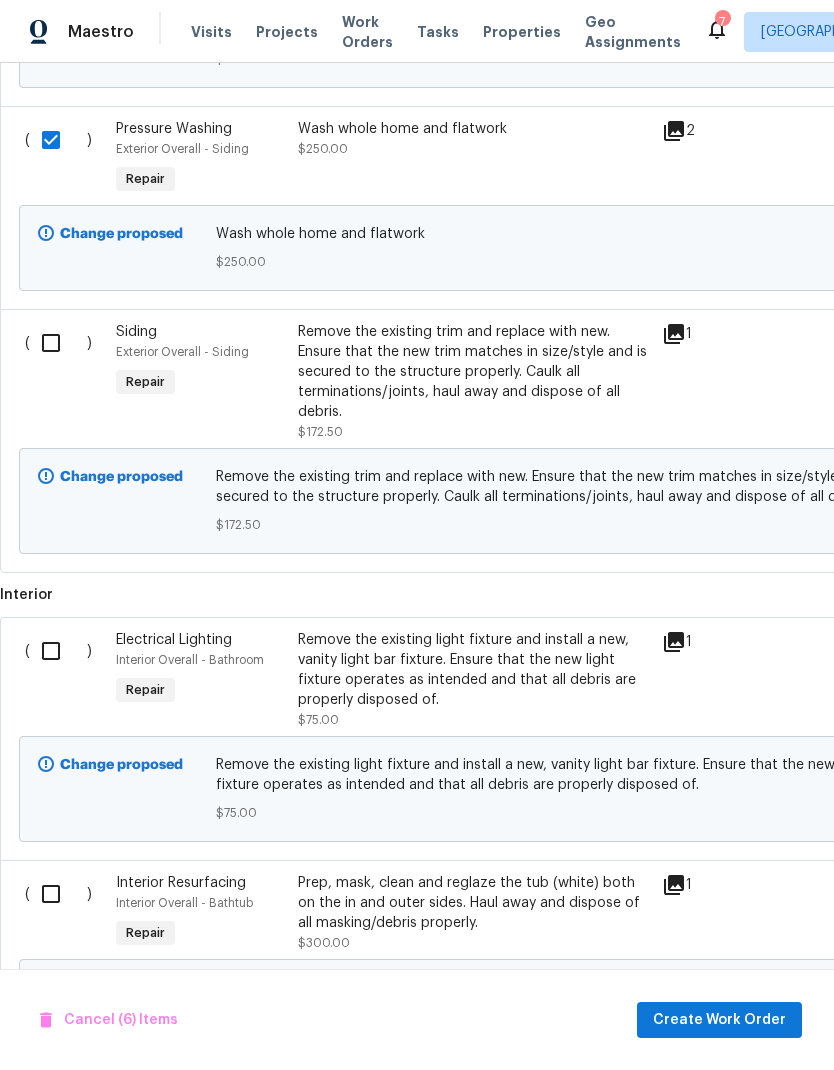 click at bounding box center (58, 343) 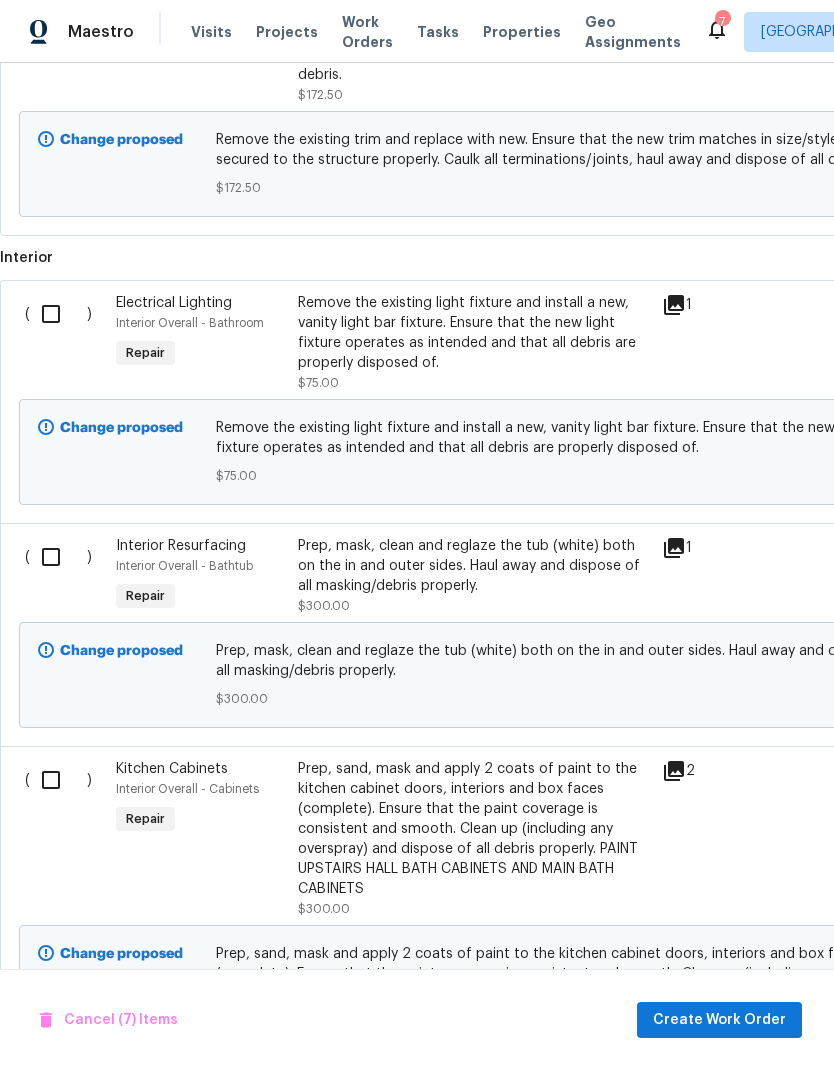scroll, scrollTop: 2981, scrollLeft: 0, axis: vertical 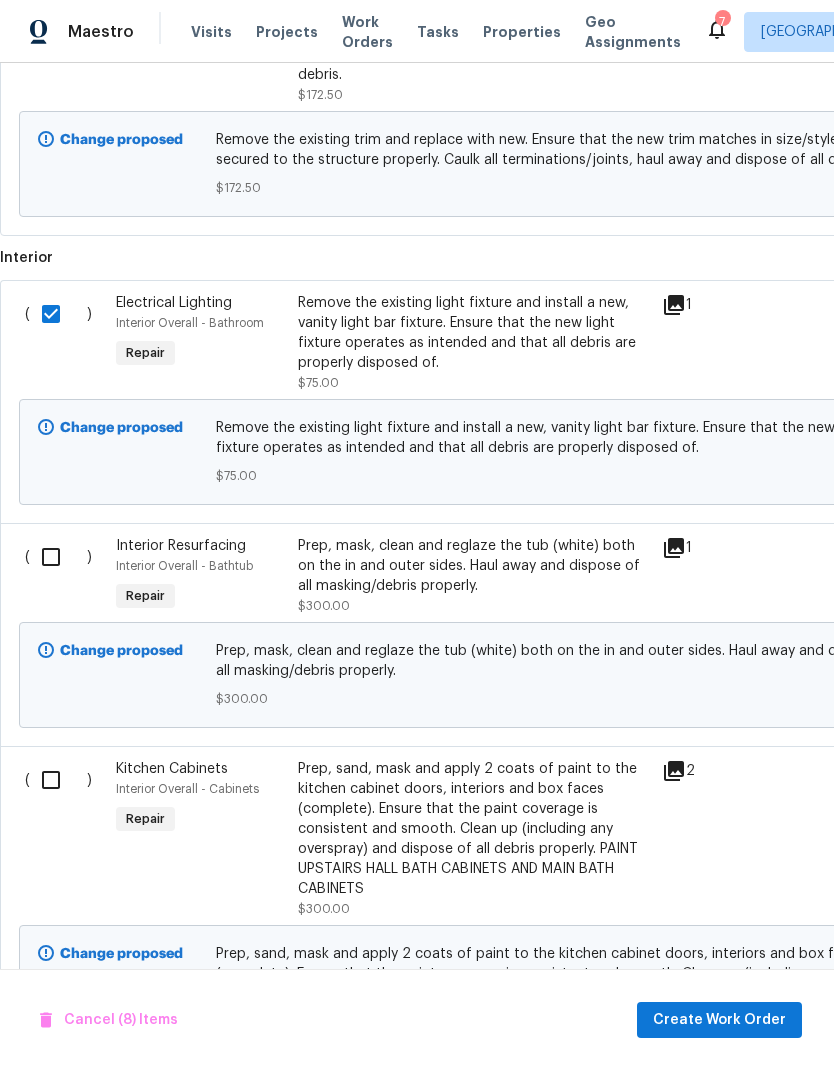 click at bounding box center [58, 557] 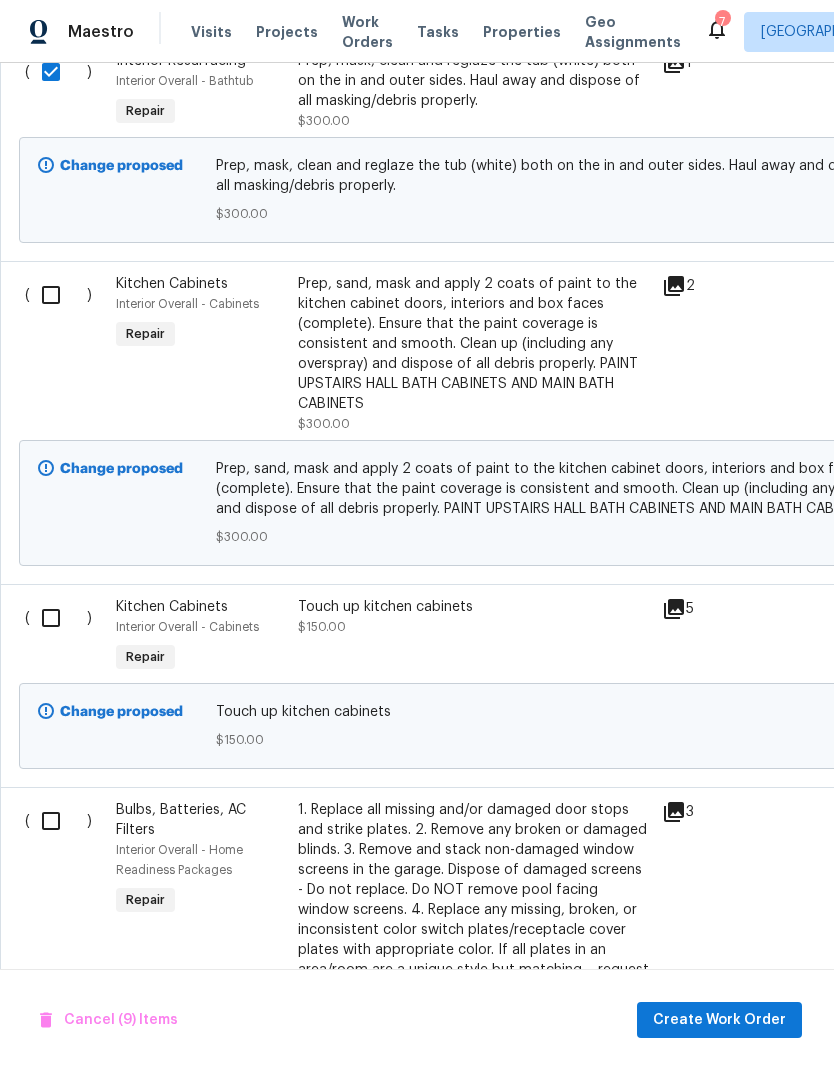 scroll, scrollTop: 3466, scrollLeft: 0, axis: vertical 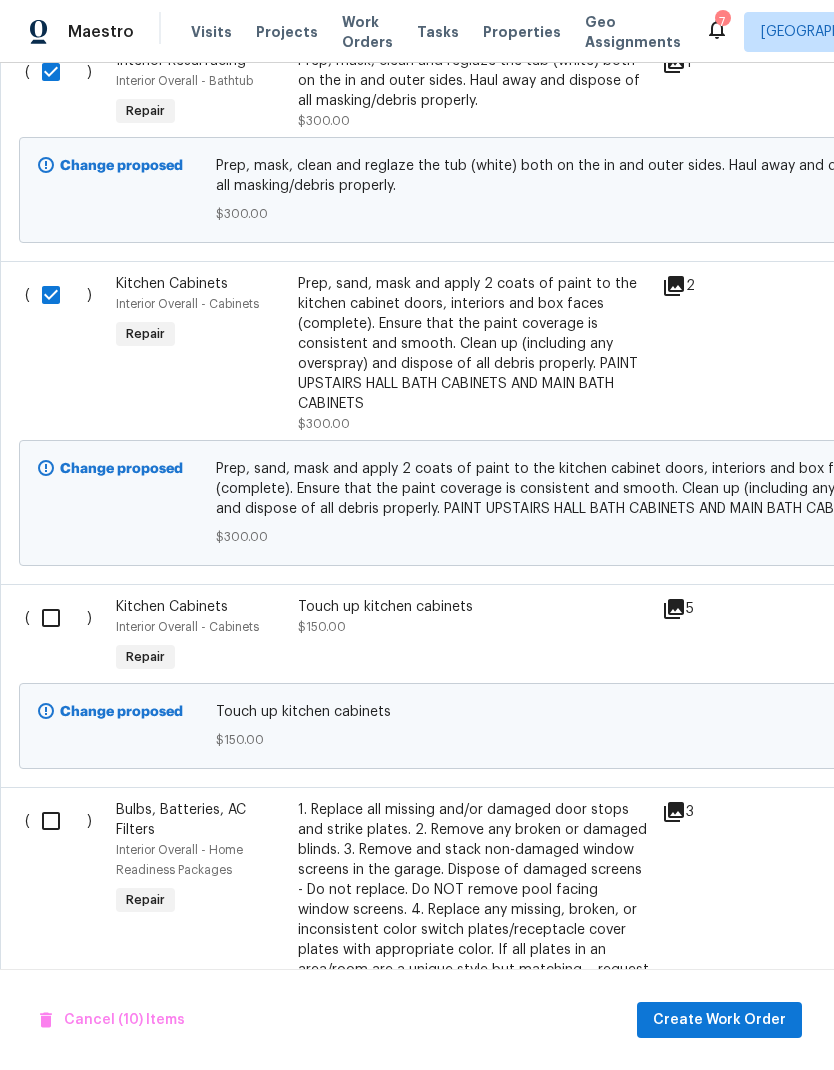 click at bounding box center (58, 618) 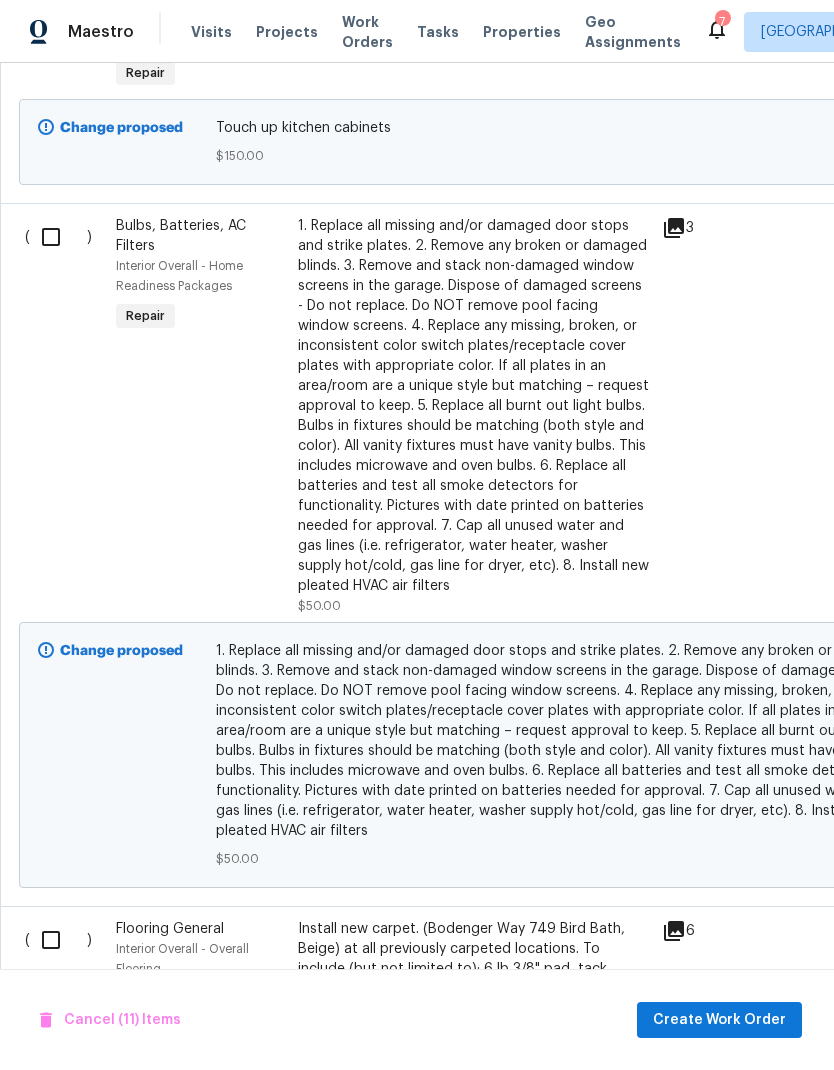 scroll, scrollTop: 4051, scrollLeft: 0, axis: vertical 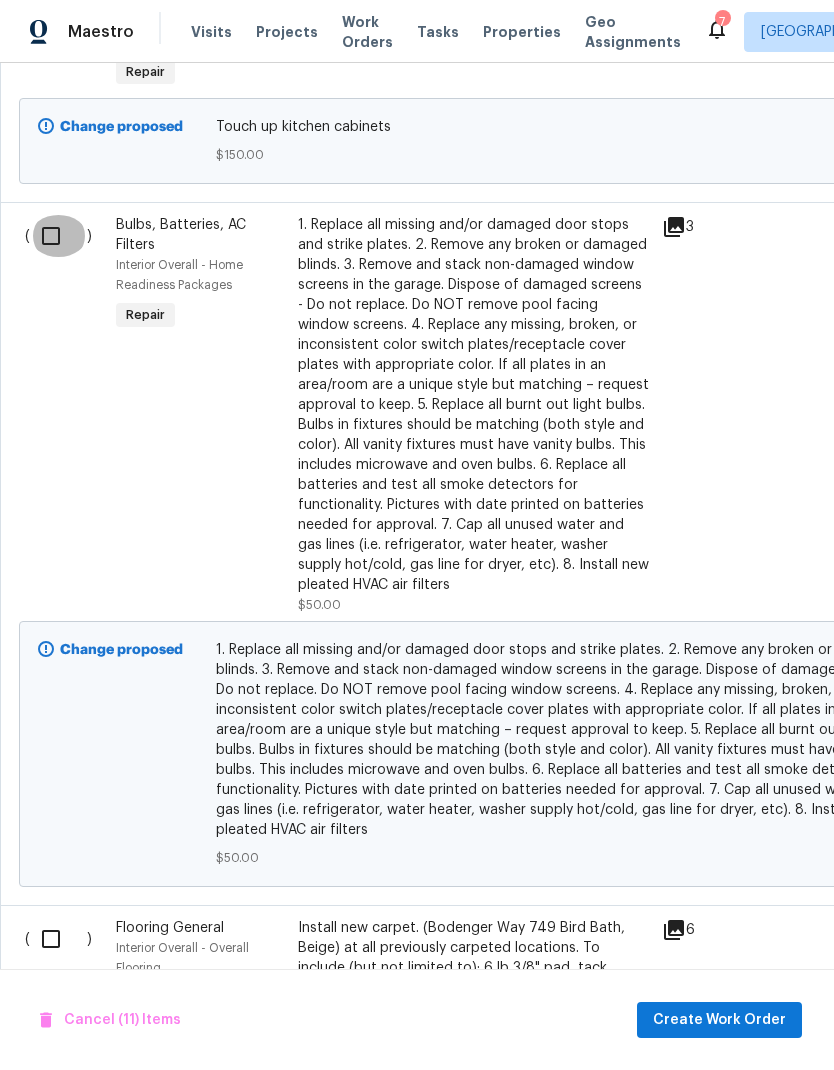 click at bounding box center (58, 236) 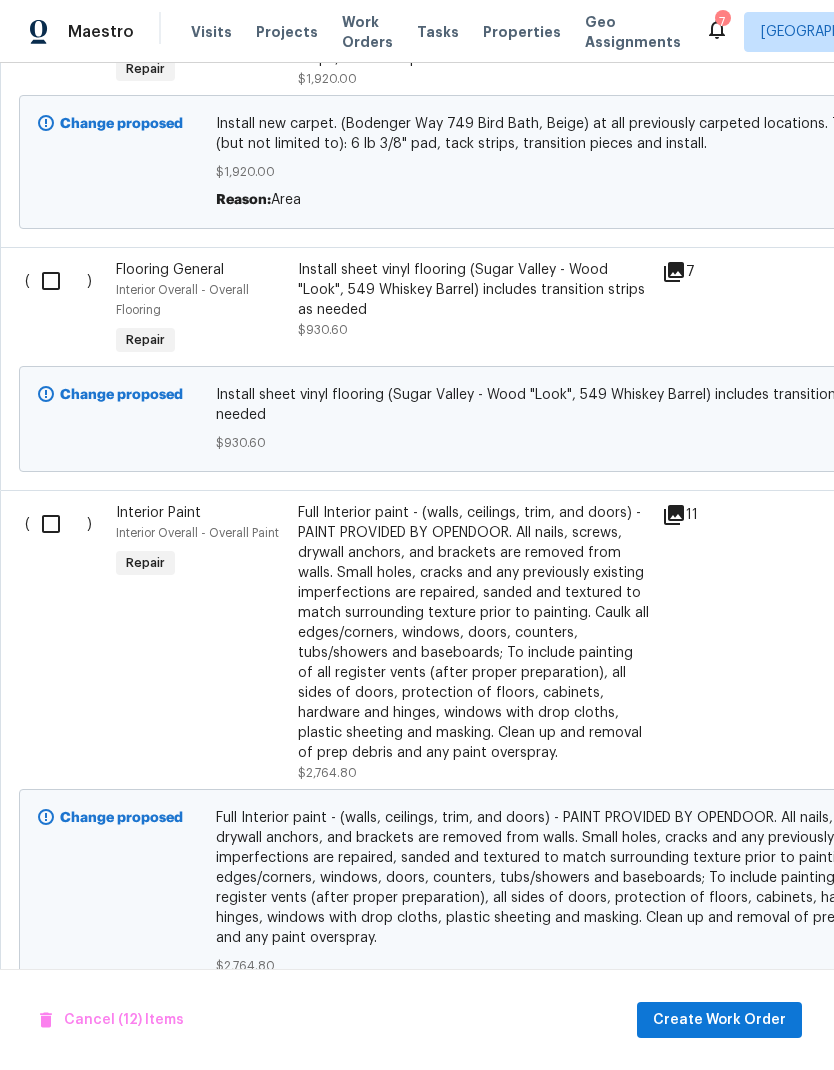 scroll, scrollTop: 4978, scrollLeft: 0, axis: vertical 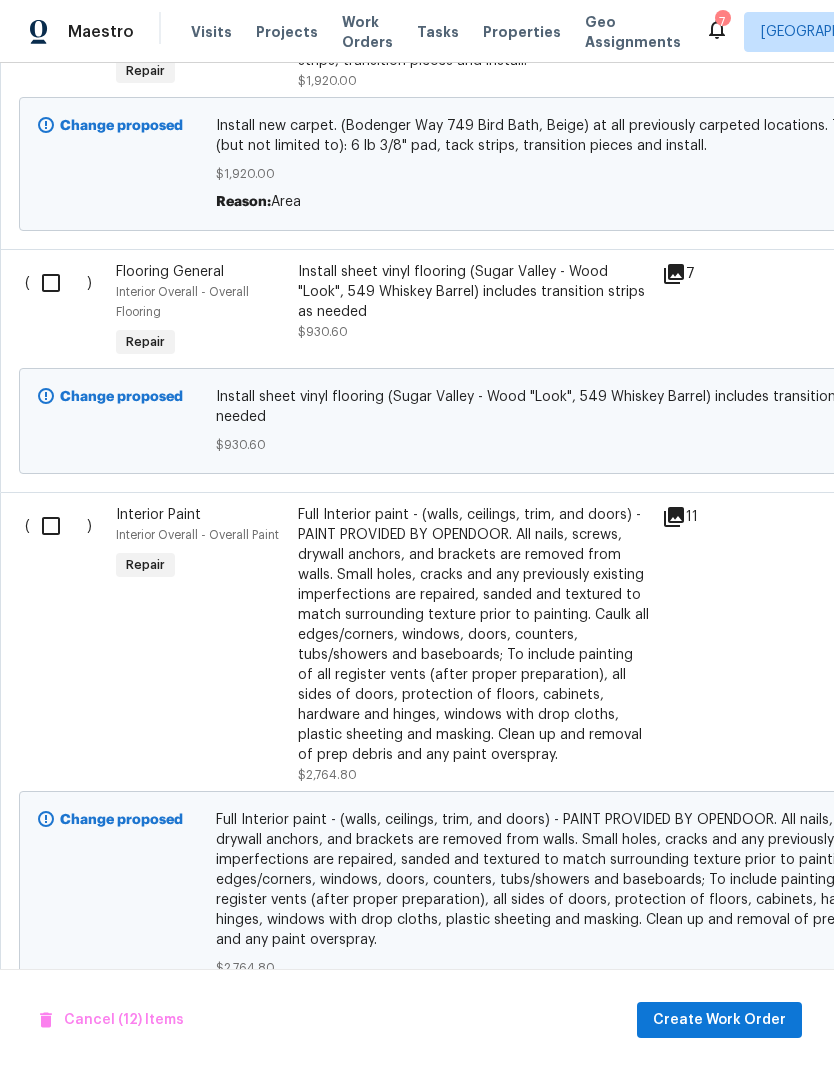 click at bounding box center (58, 526) 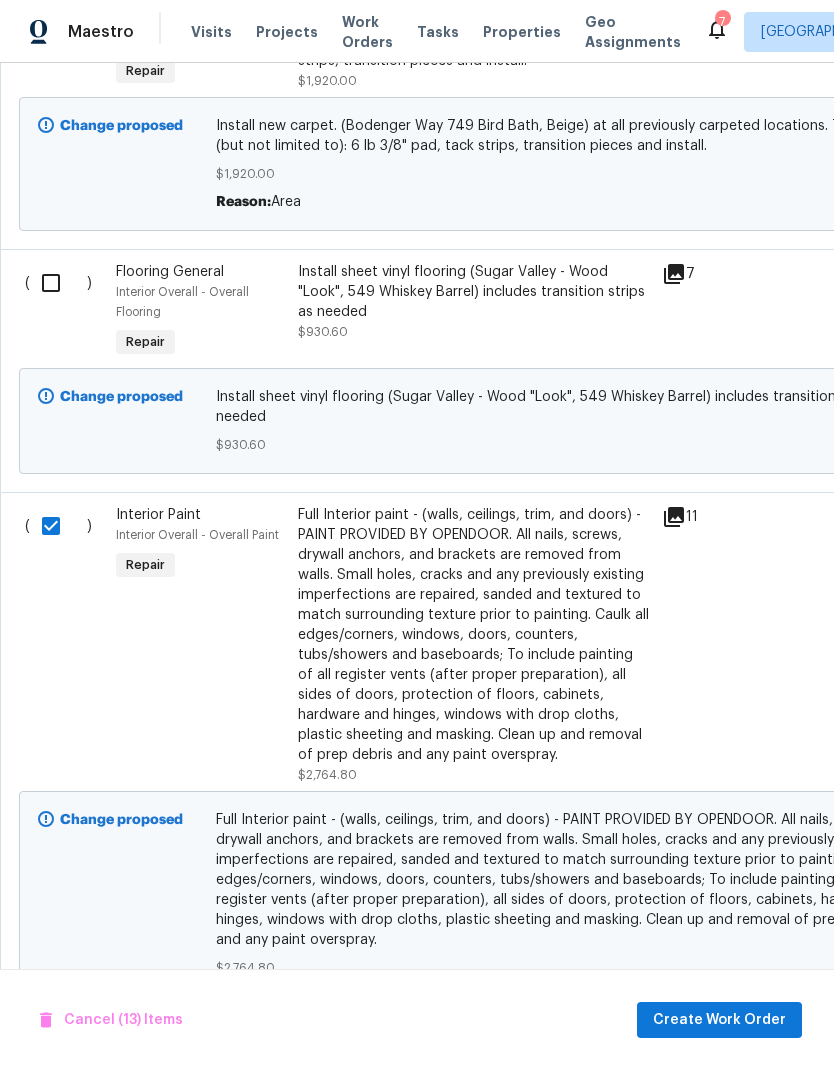 scroll 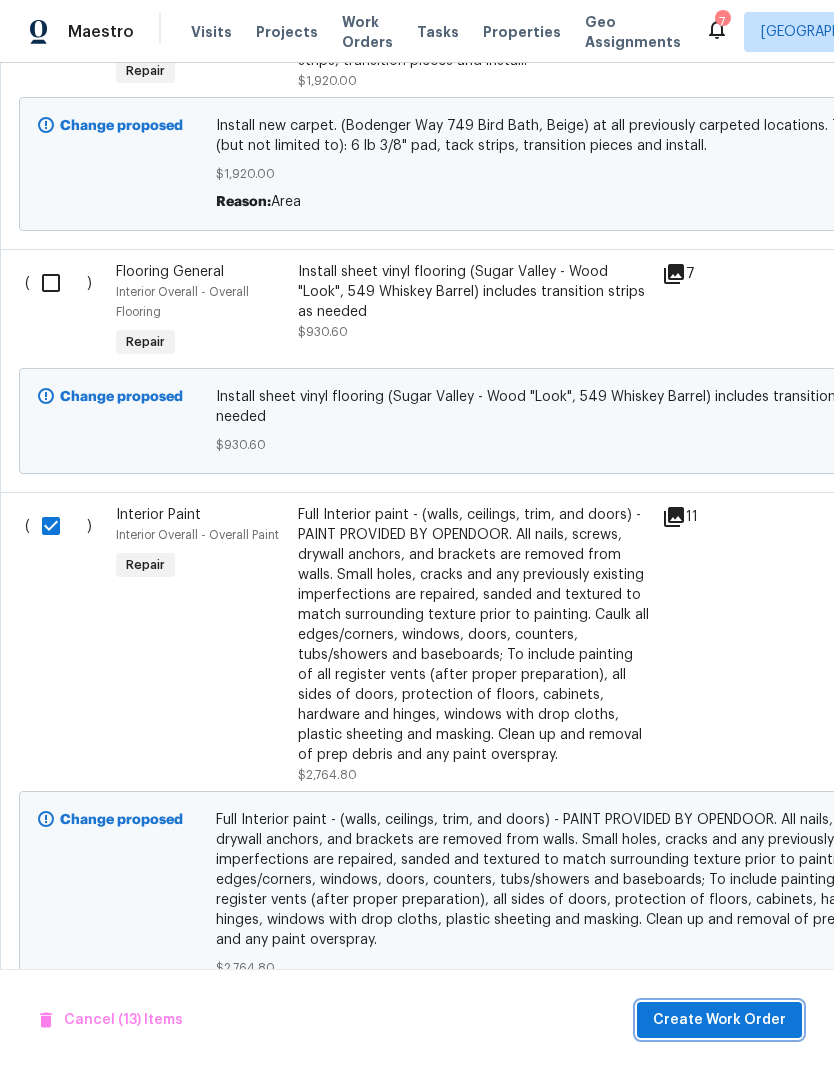 click on "Create Work Order" at bounding box center (719, 1020) 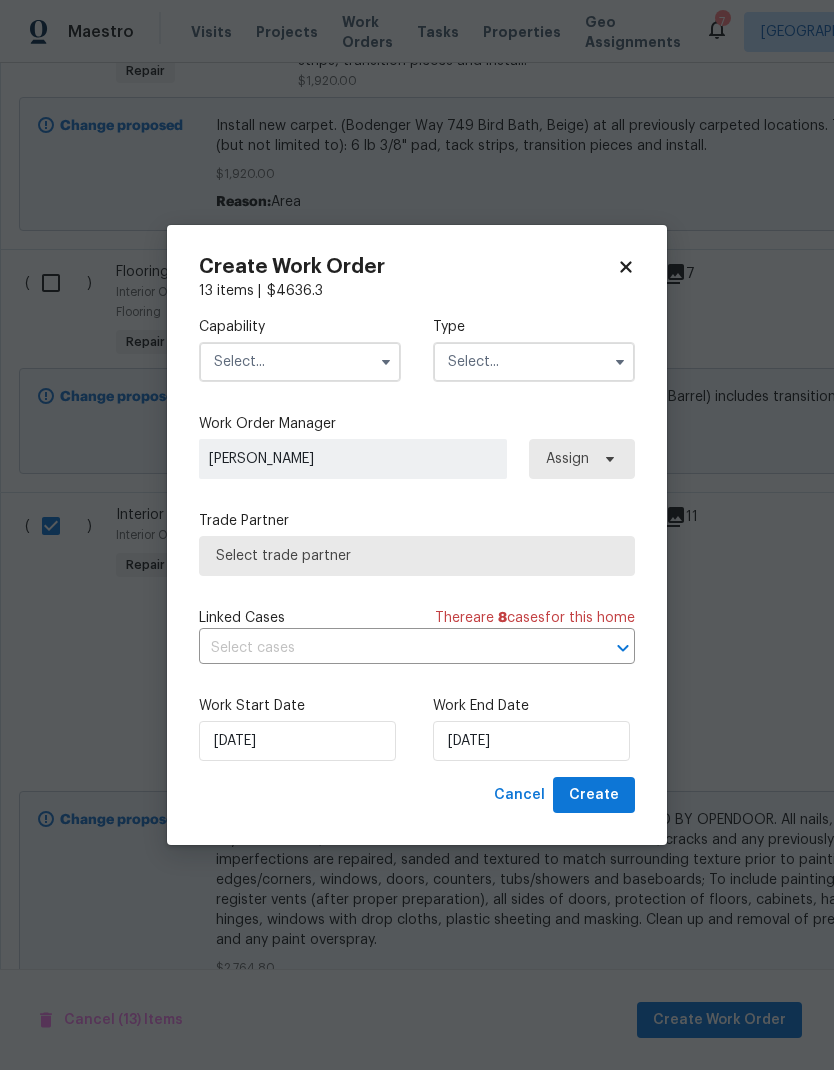 click at bounding box center [300, 362] 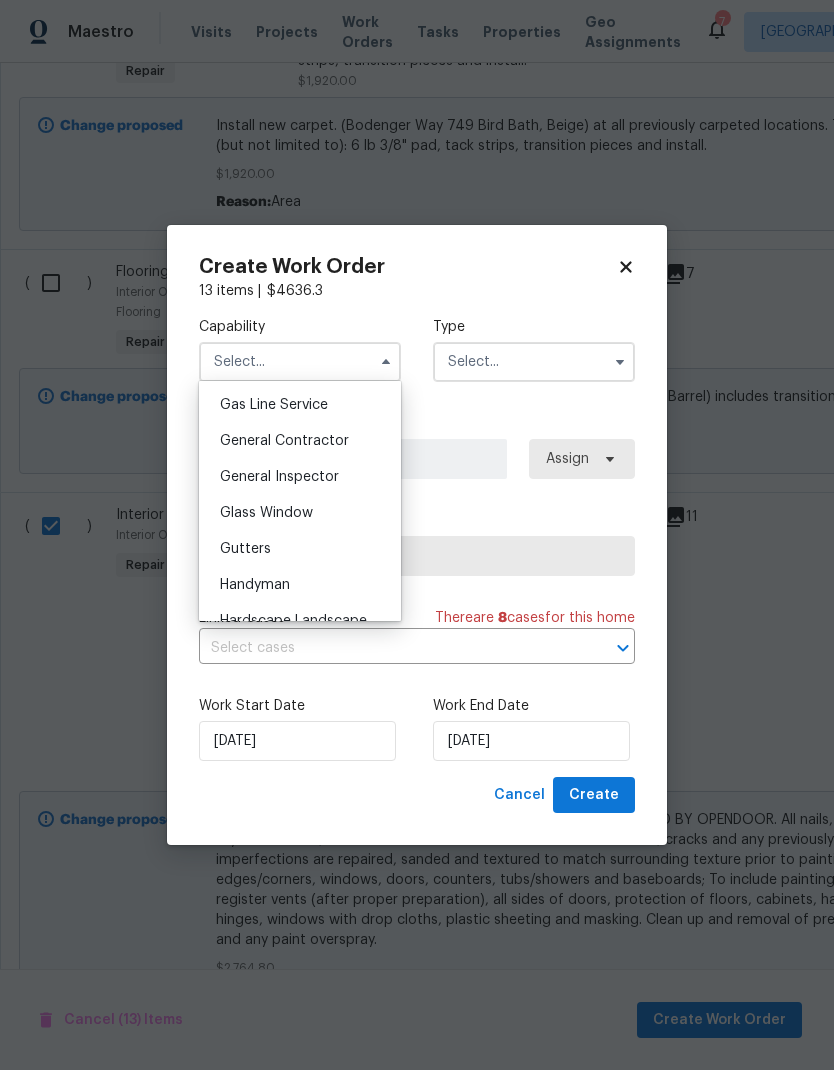 click on "General Contractor" at bounding box center [300, 441] 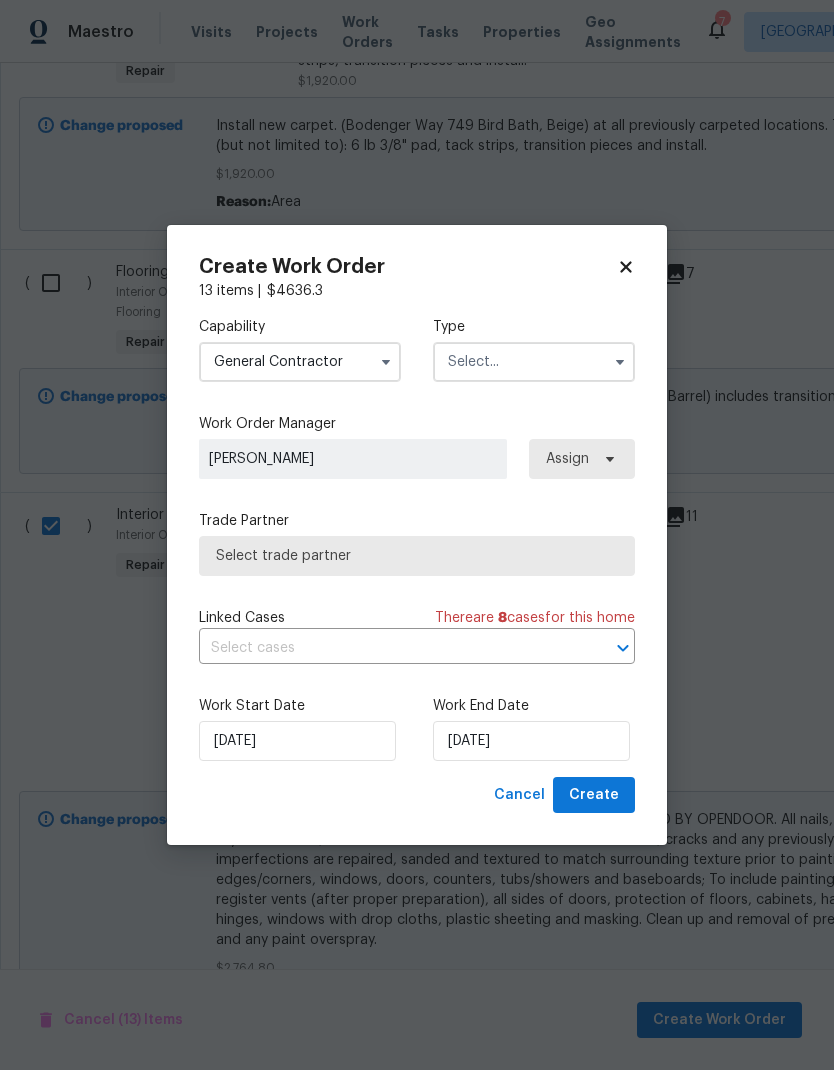 click at bounding box center (534, 362) 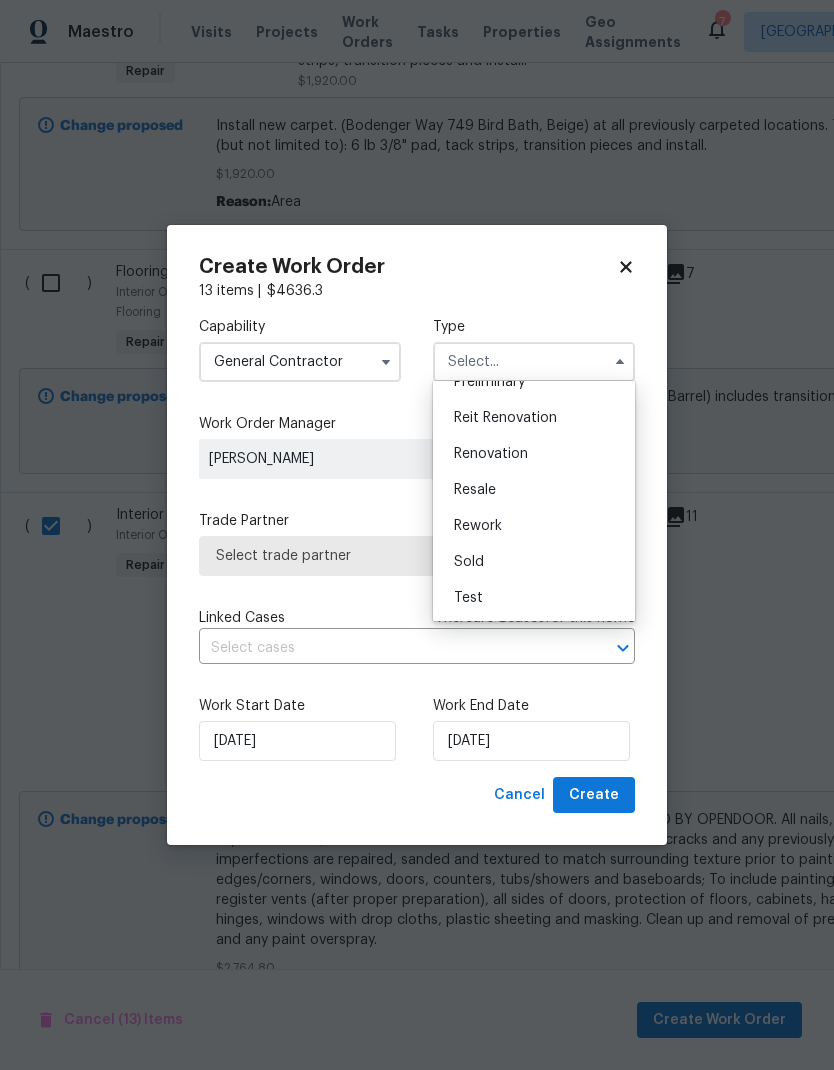 click on "Renovation" at bounding box center (534, 454) 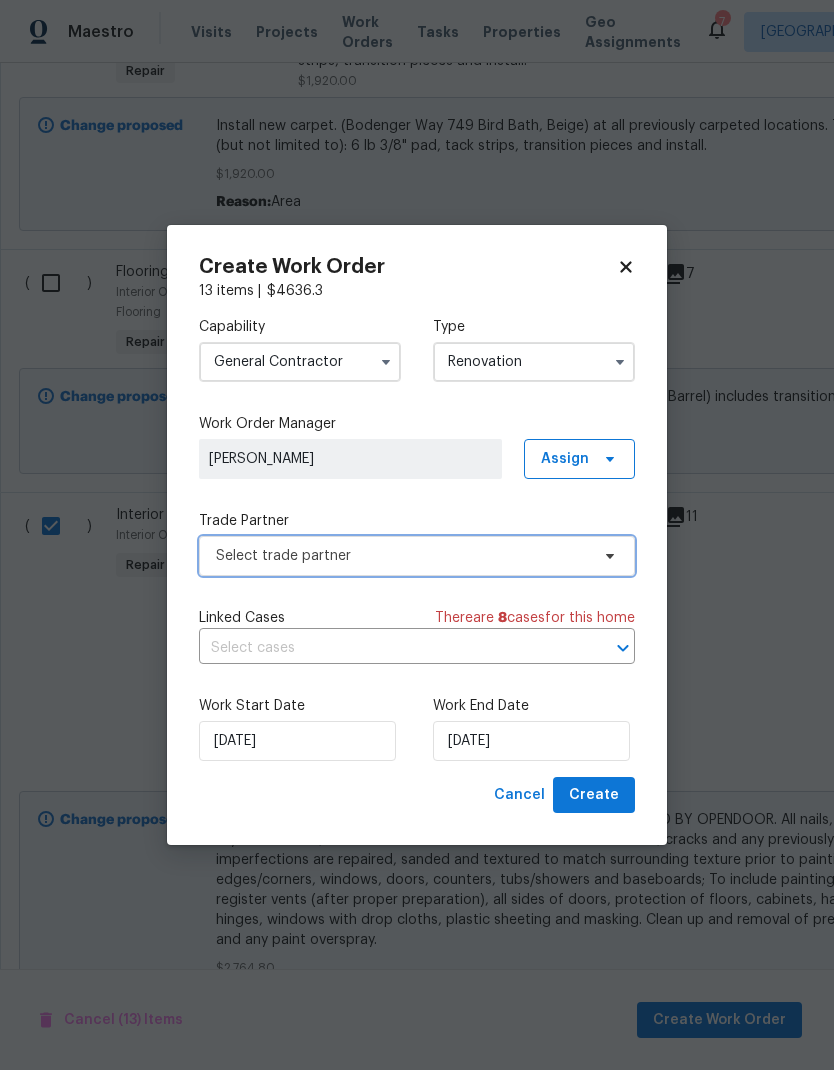 click on "Select trade partner" at bounding box center [402, 556] 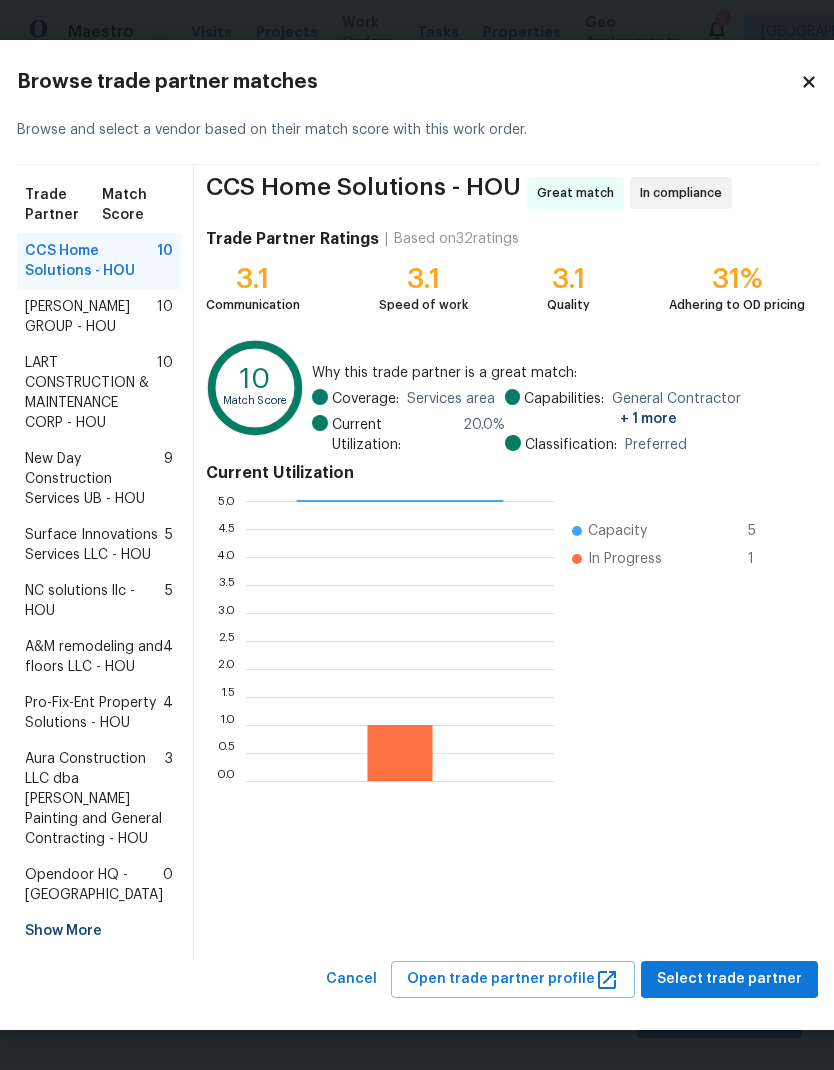 click on "Surface Innovations Services LLC - HOU" at bounding box center (95, 545) 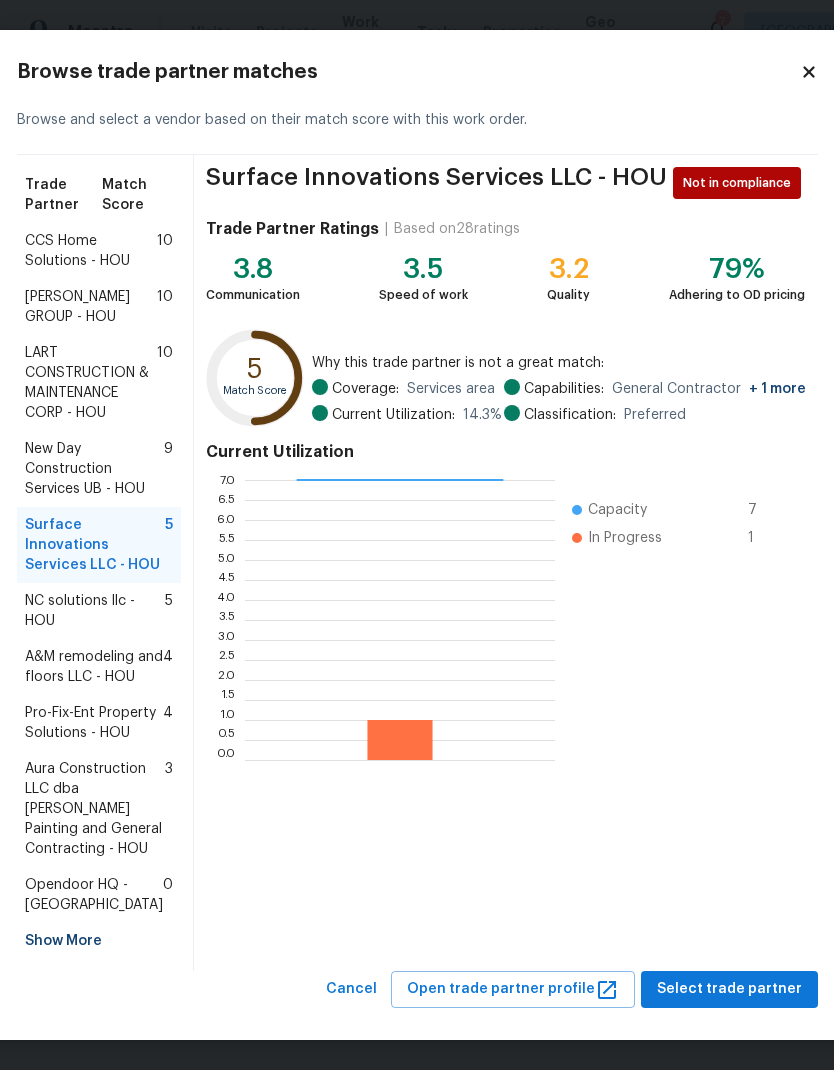scroll, scrollTop: 139, scrollLeft: 0, axis: vertical 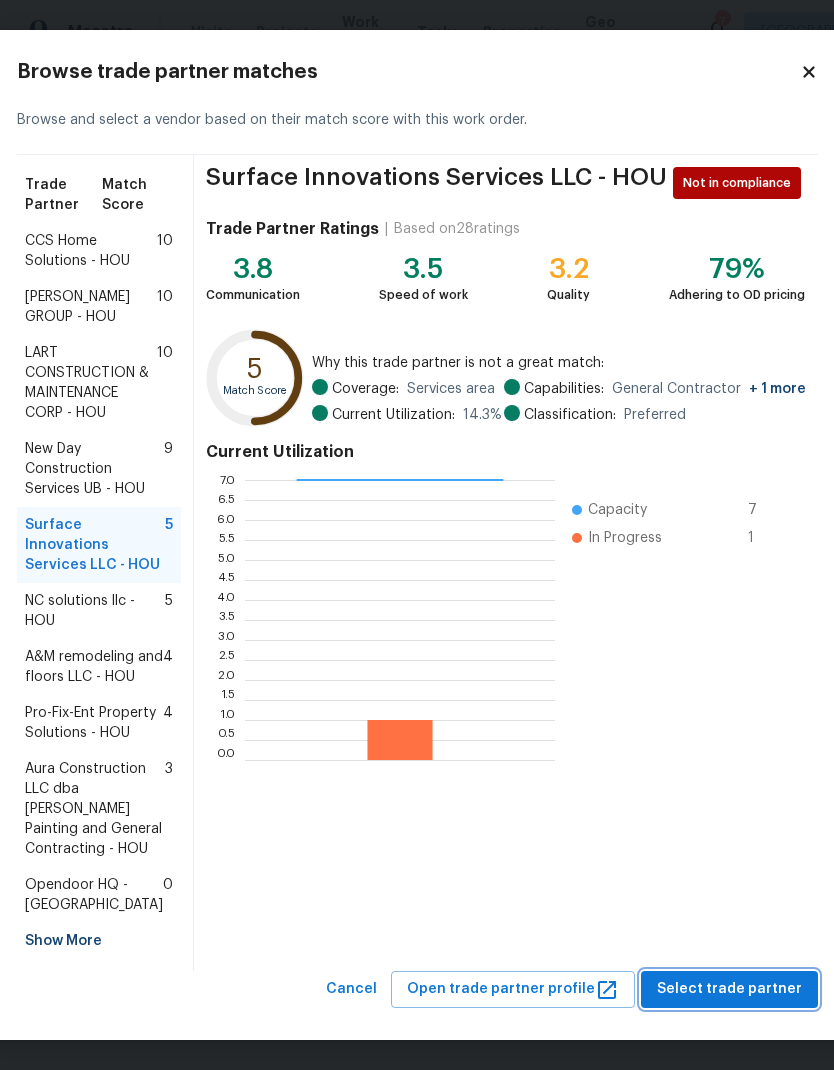 click on "Select trade partner" at bounding box center (729, 989) 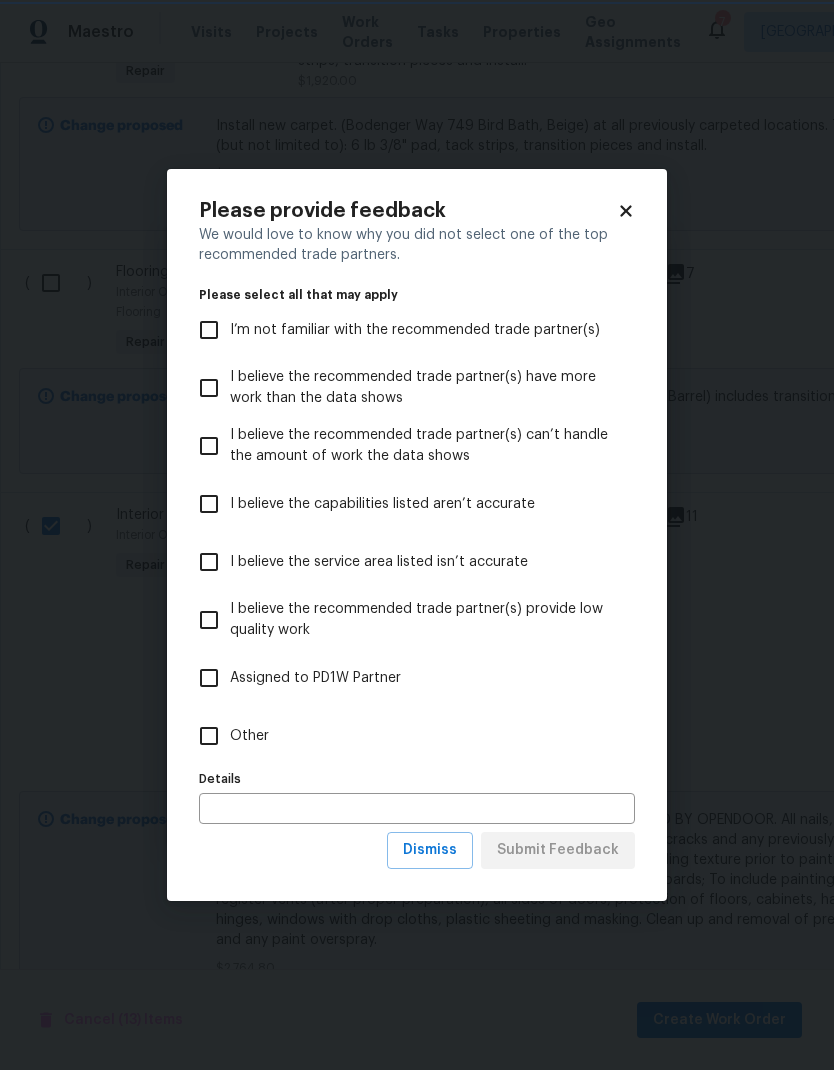 scroll, scrollTop: 0, scrollLeft: 0, axis: both 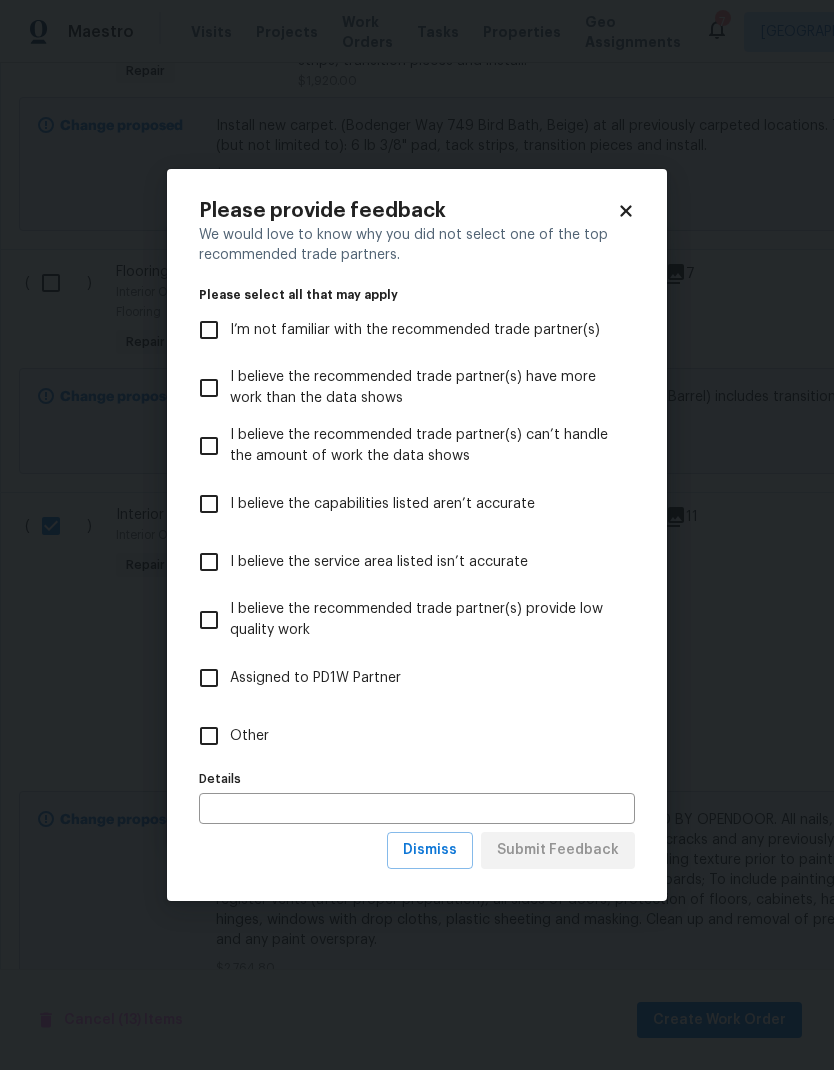 click on "Other" at bounding box center [209, 736] 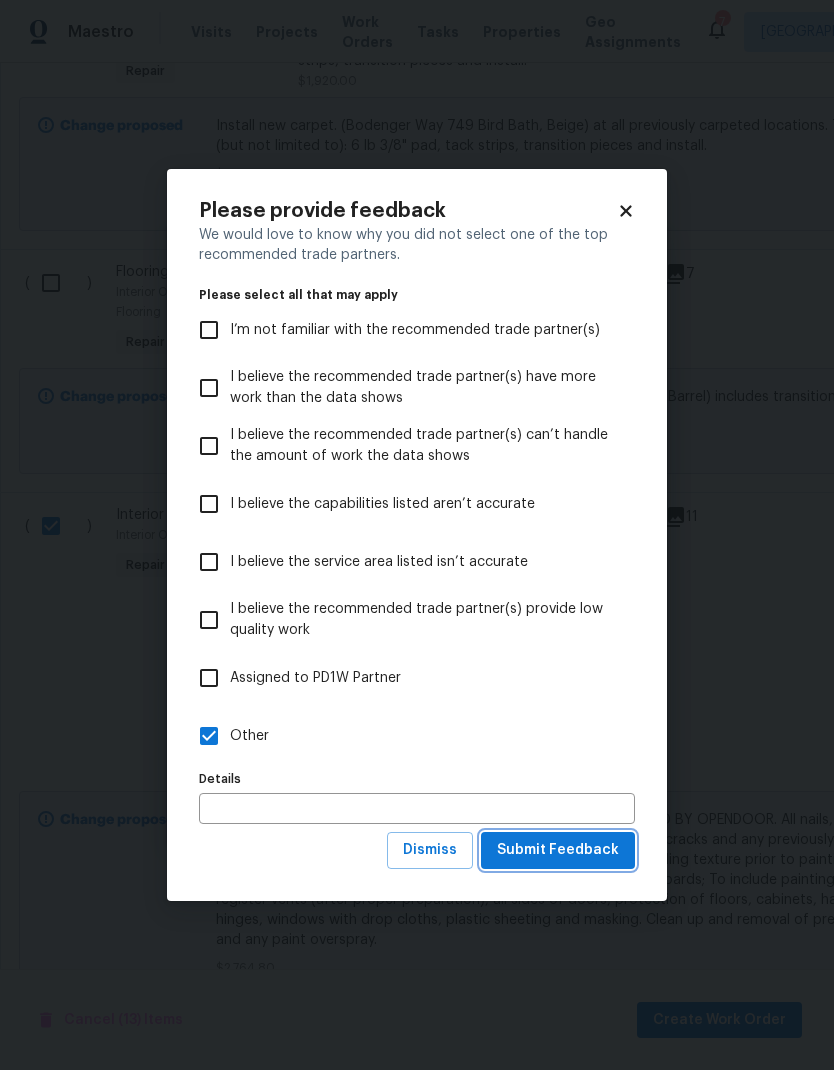 click on "Submit Feedback" at bounding box center (558, 850) 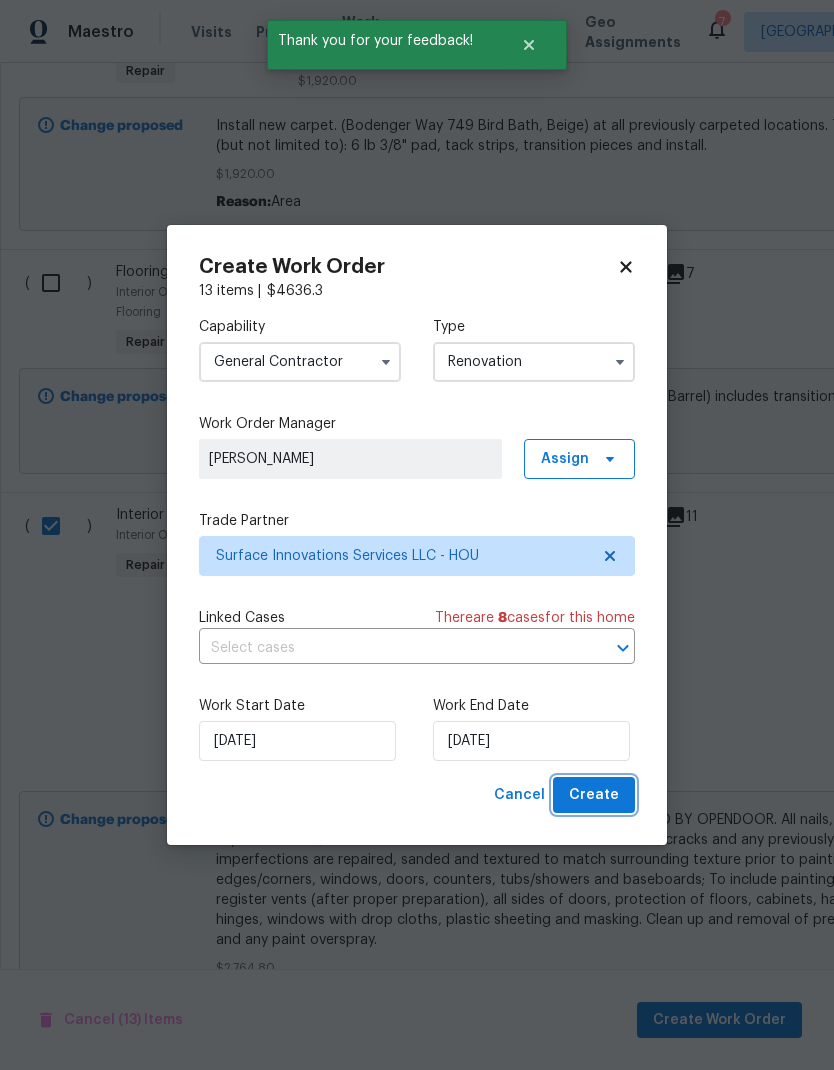 click on "Create" at bounding box center (594, 795) 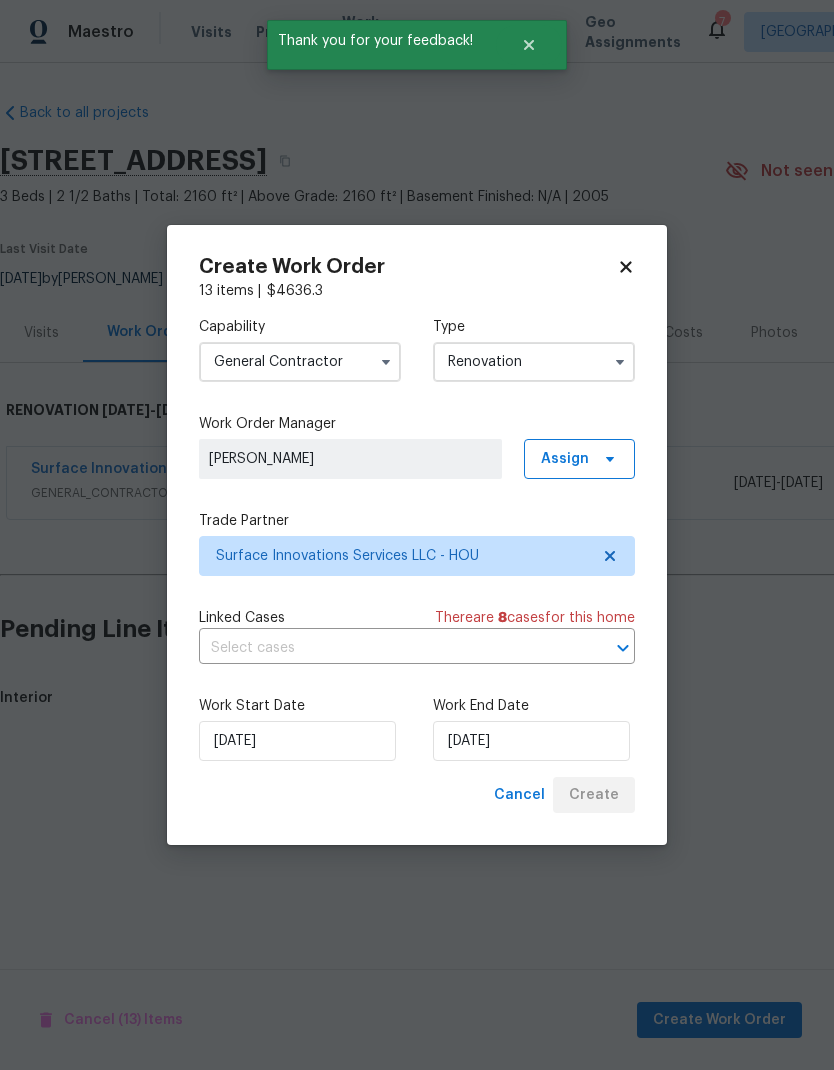 scroll, scrollTop: 0, scrollLeft: 0, axis: both 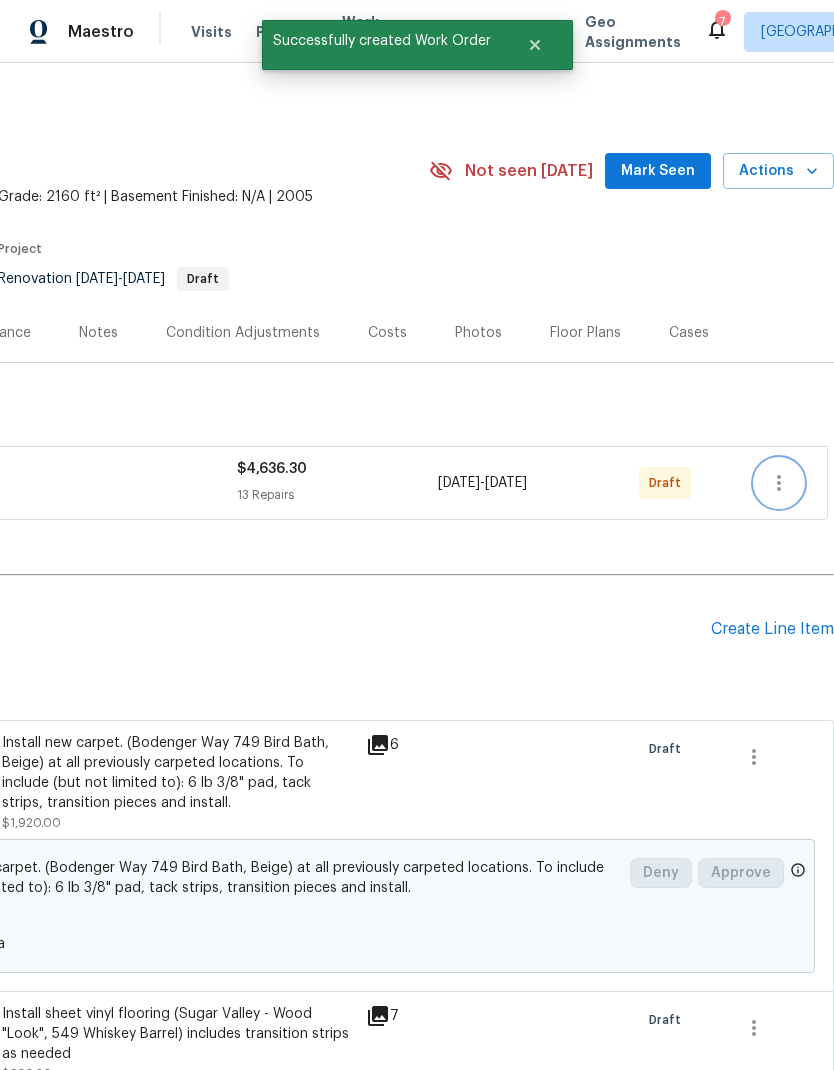click 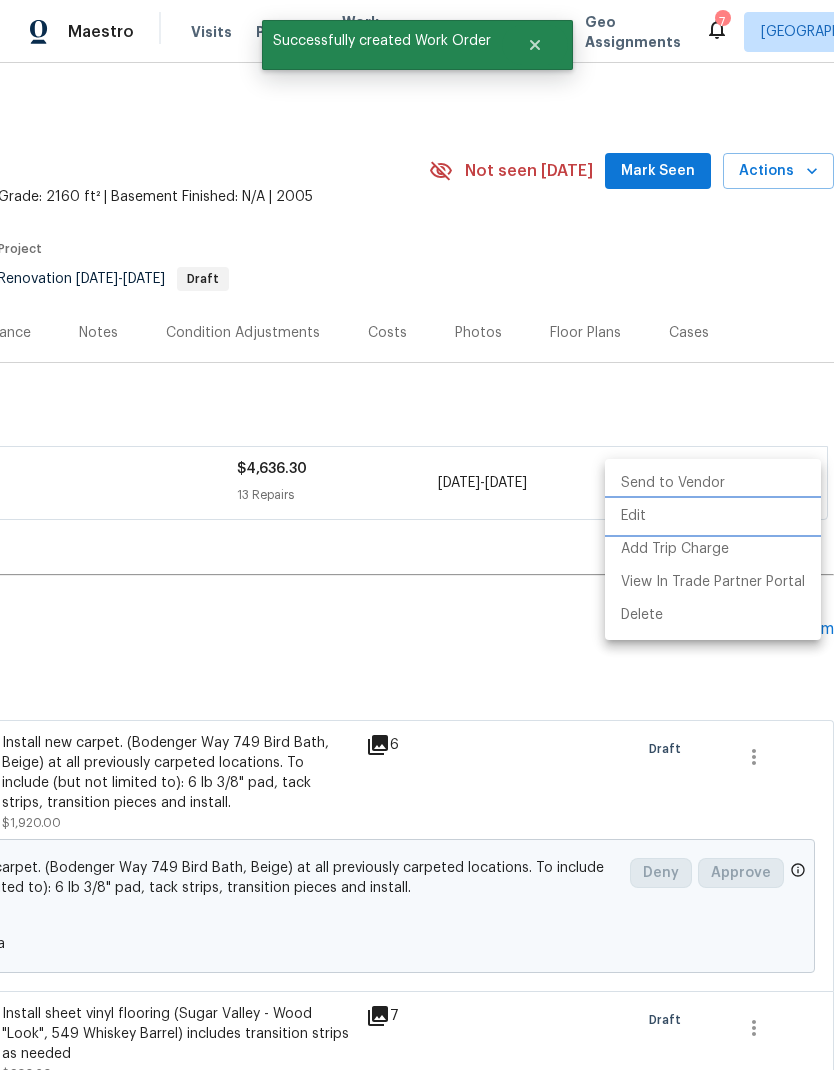 click on "Edit" at bounding box center (713, 516) 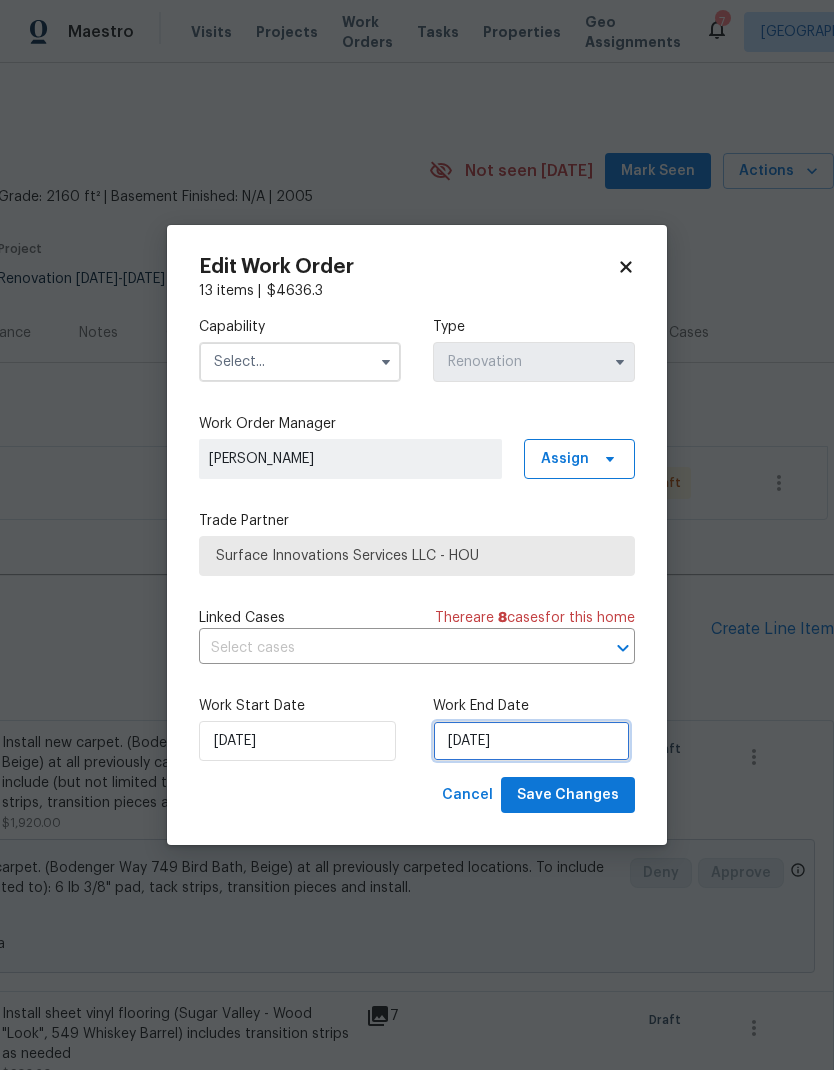 click on "[DATE]" at bounding box center (531, 741) 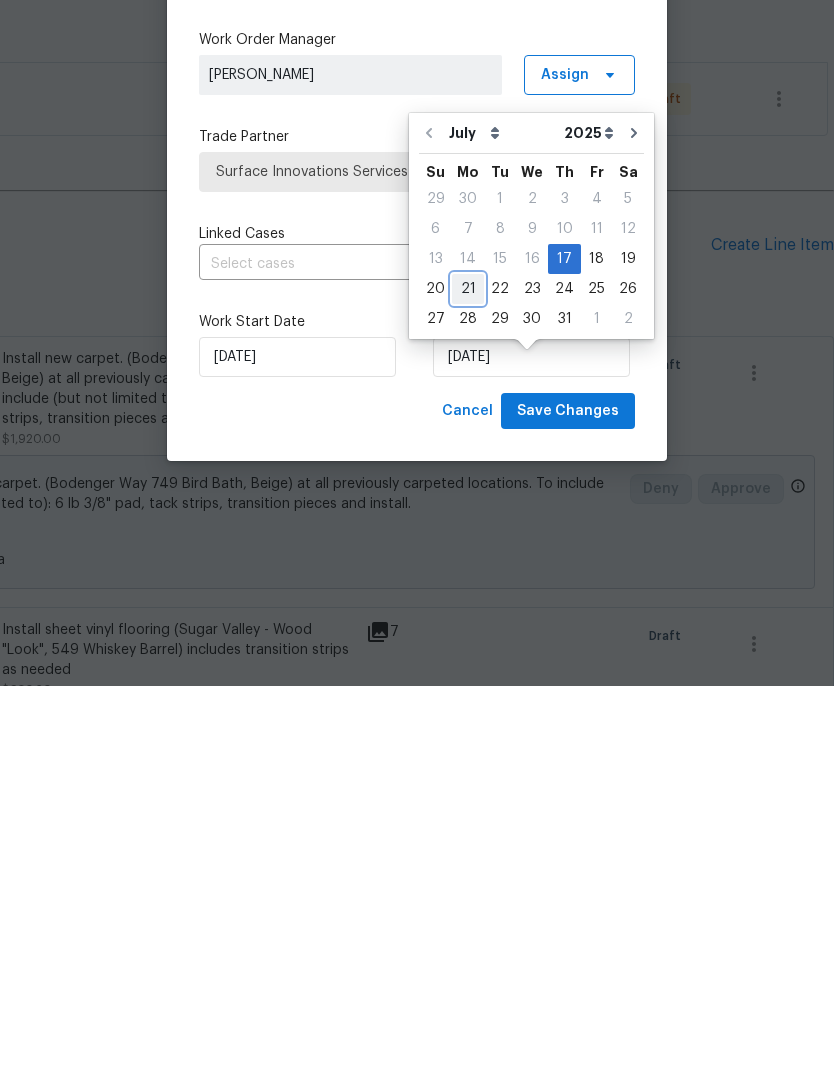 click on "21" at bounding box center (468, 673) 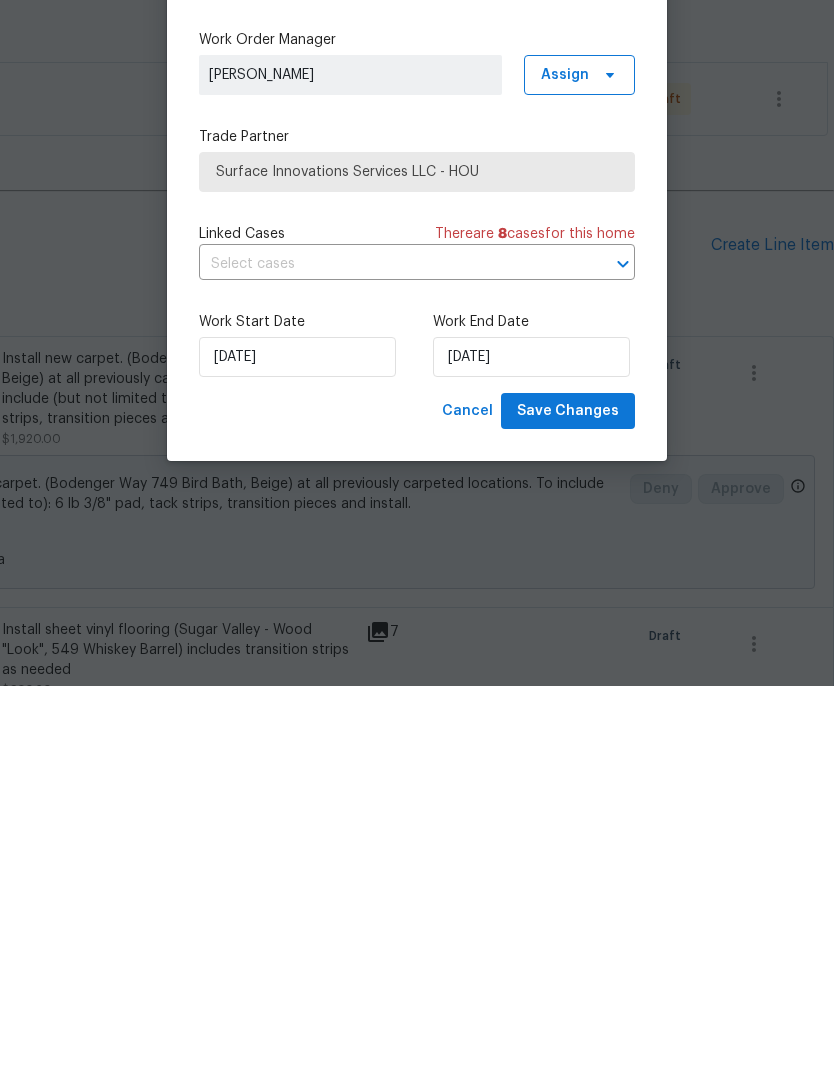 scroll, scrollTop: 80, scrollLeft: 0, axis: vertical 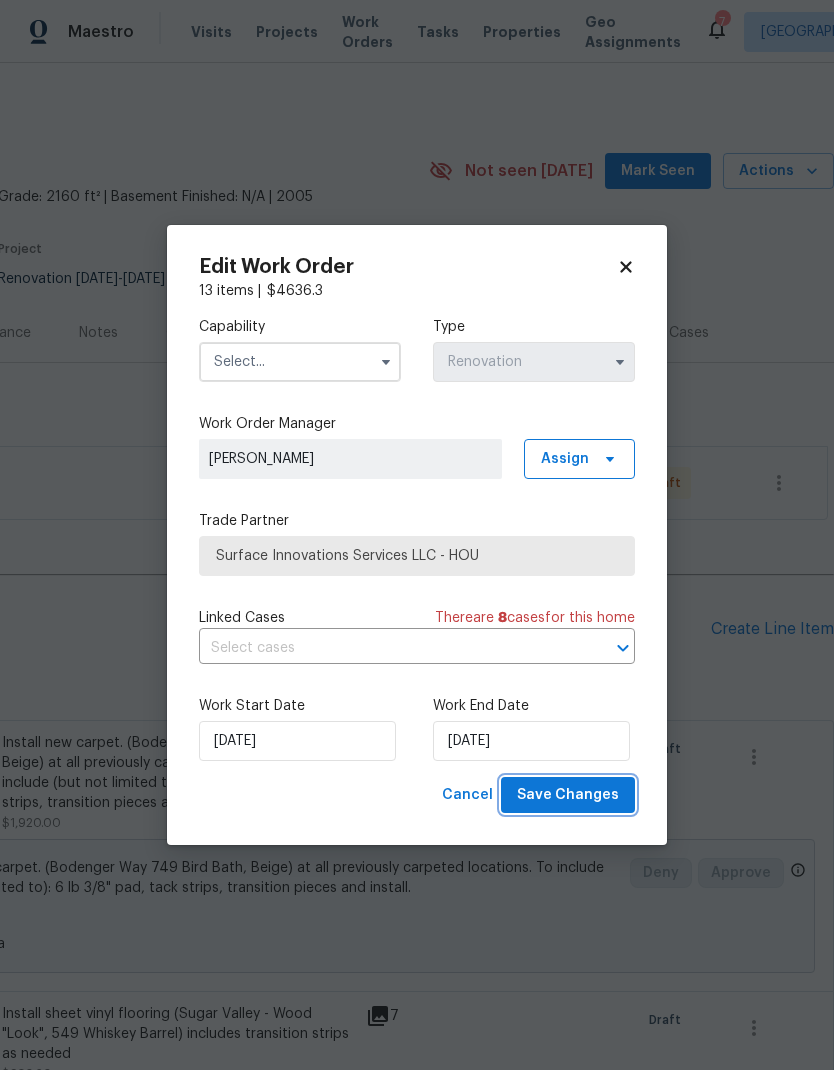 click on "Save Changes" at bounding box center [568, 795] 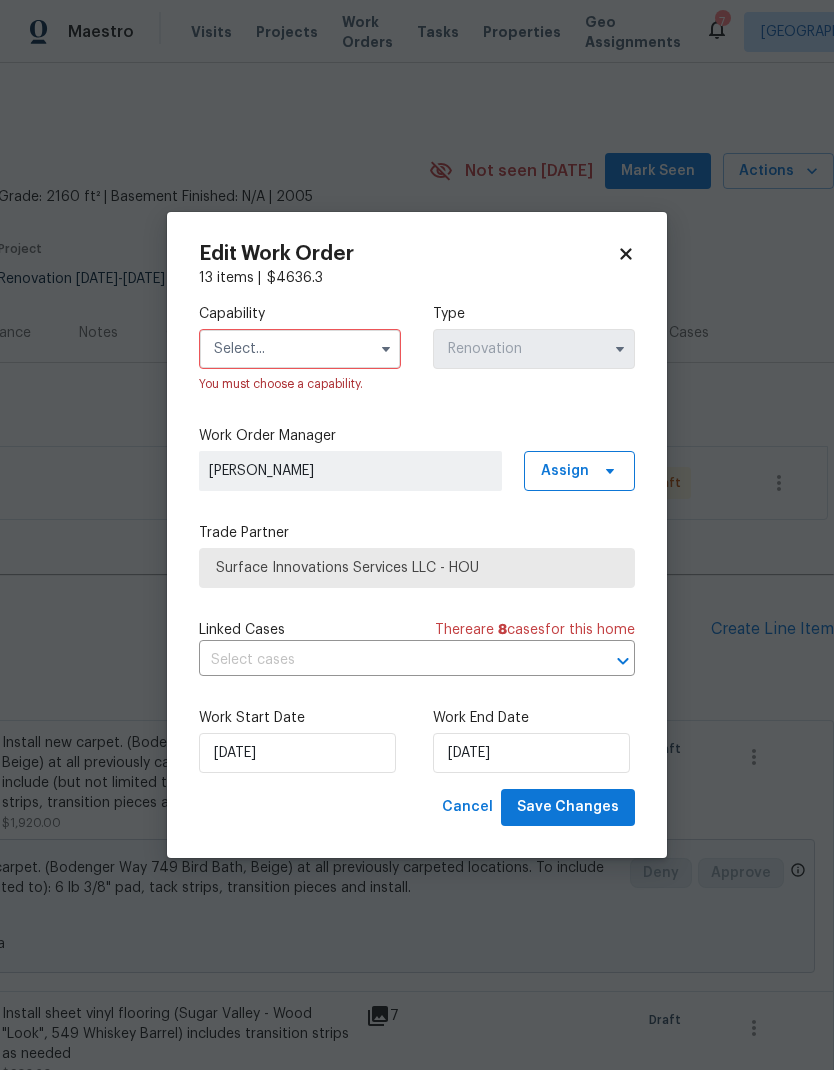 click at bounding box center (300, 349) 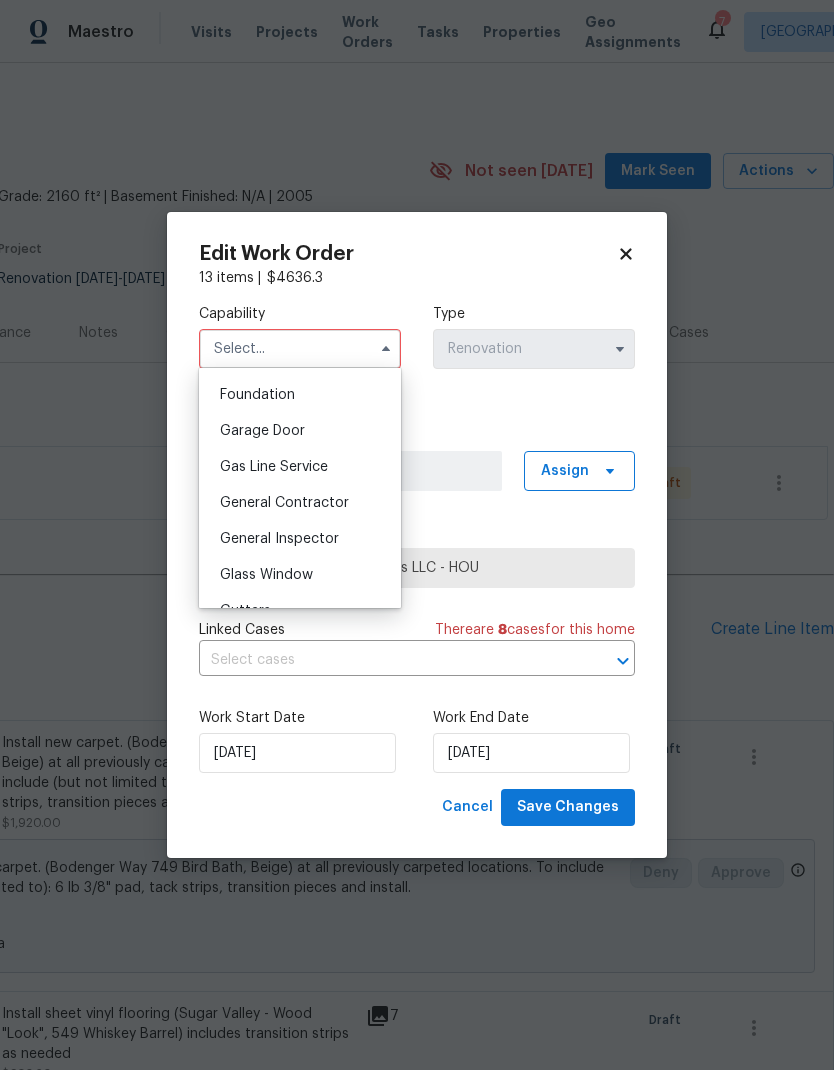 scroll, scrollTop: 861, scrollLeft: 0, axis: vertical 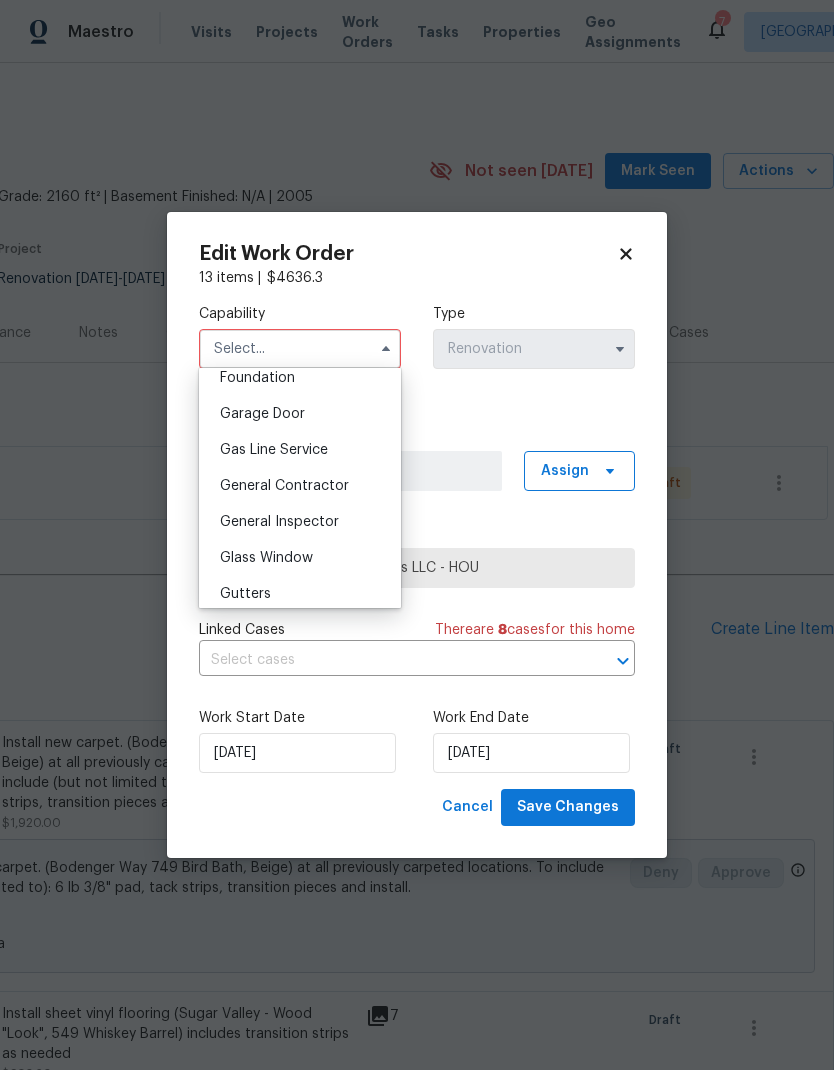 click on "General Contractor" at bounding box center [300, 486] 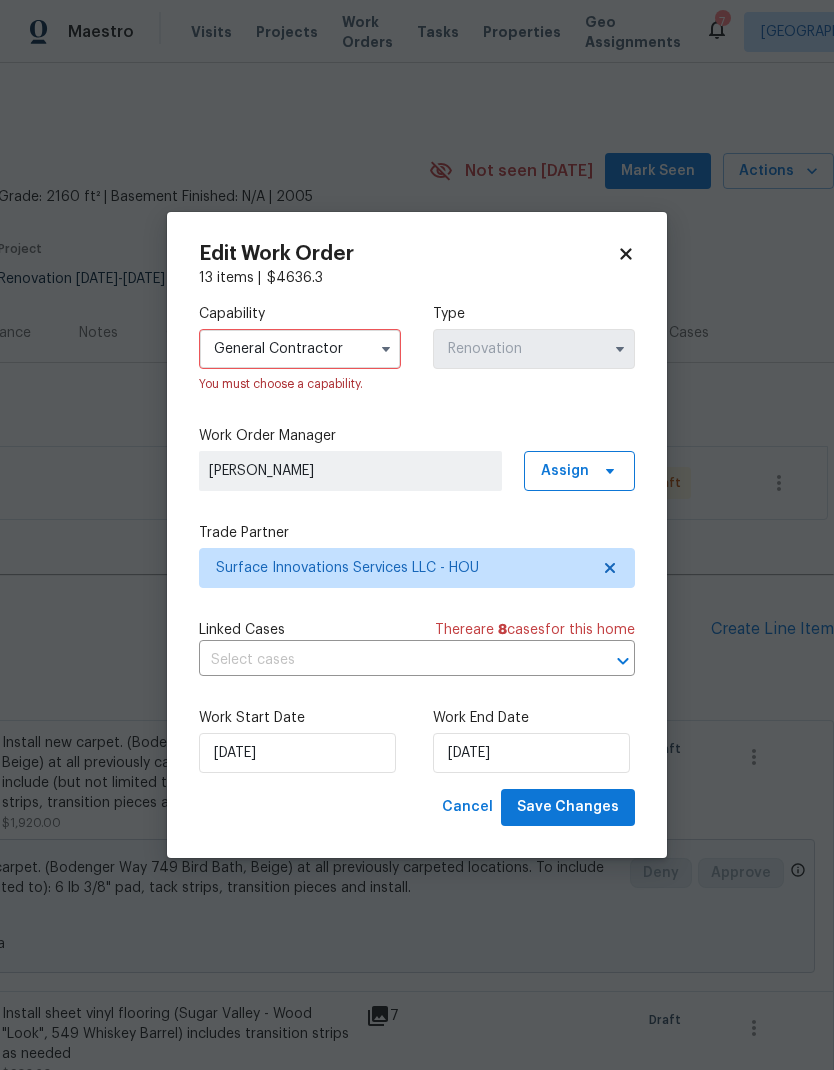type on "General Contractor" 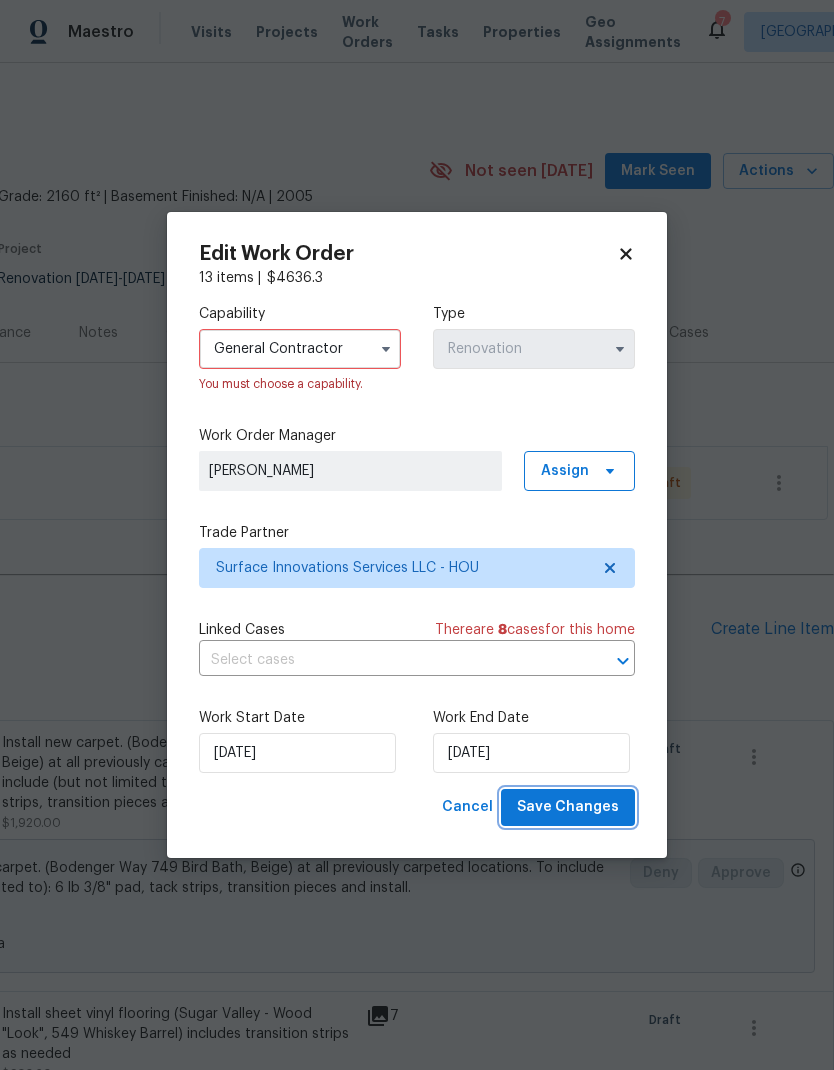 click on "Save Changes" at bounding box center (568, 807) 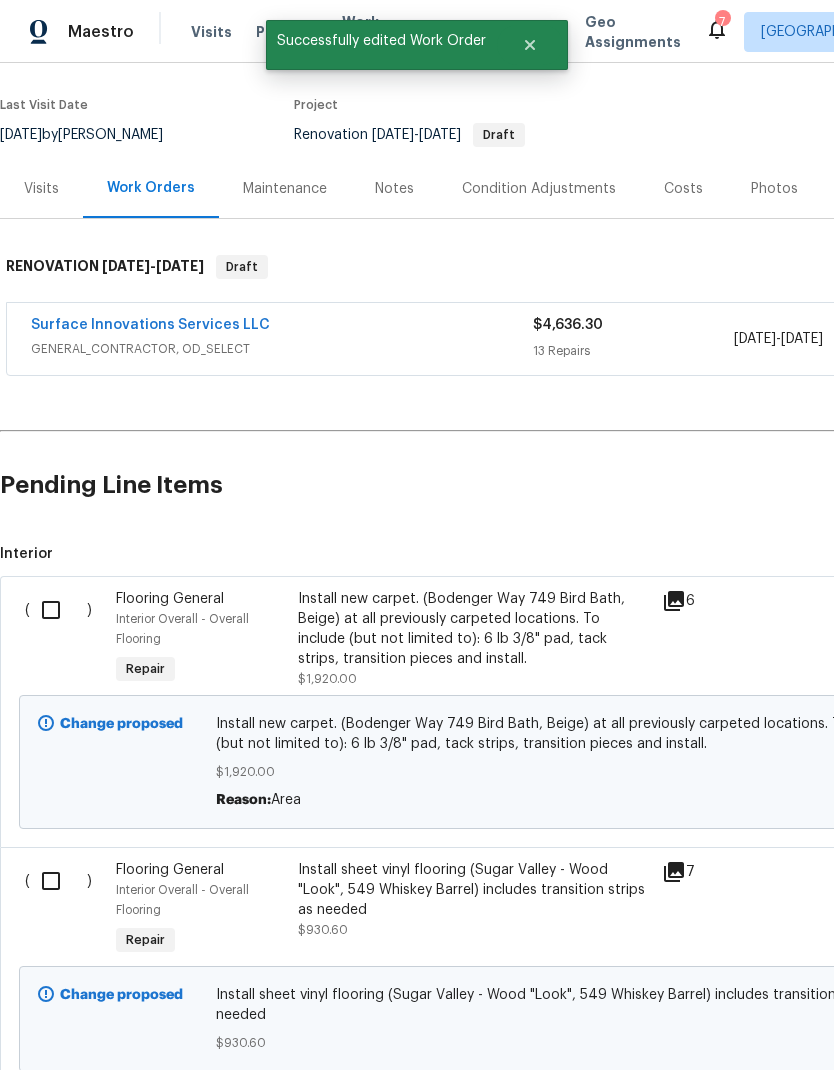 scroll, scrollTop: 142, scrollLeft: 0, axis: vertical 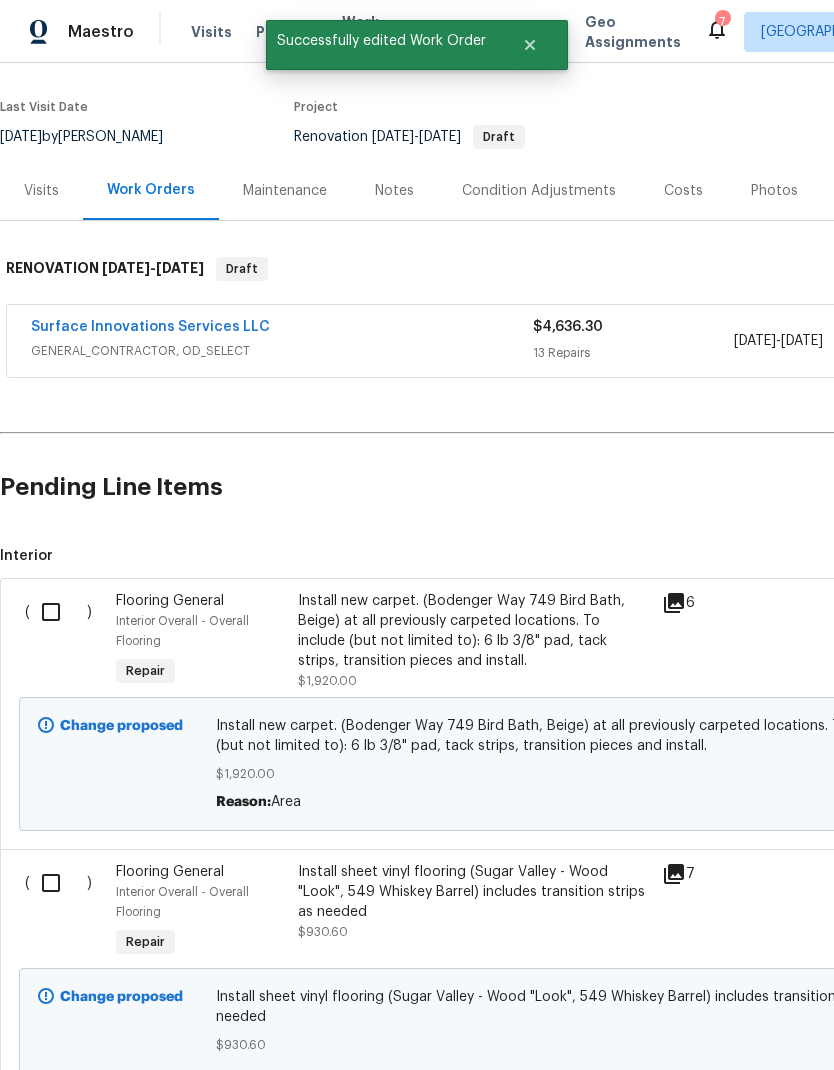 click at bounding box center (58, 612) 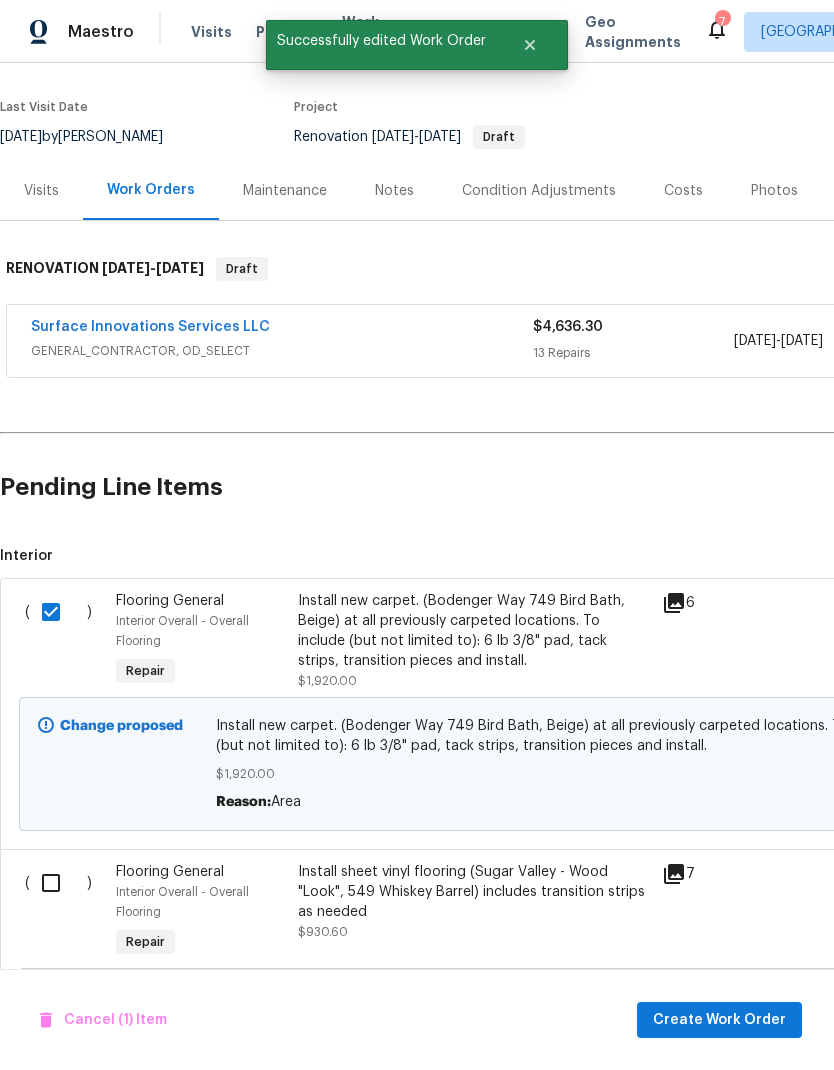 click at bounding box center (58, 883) 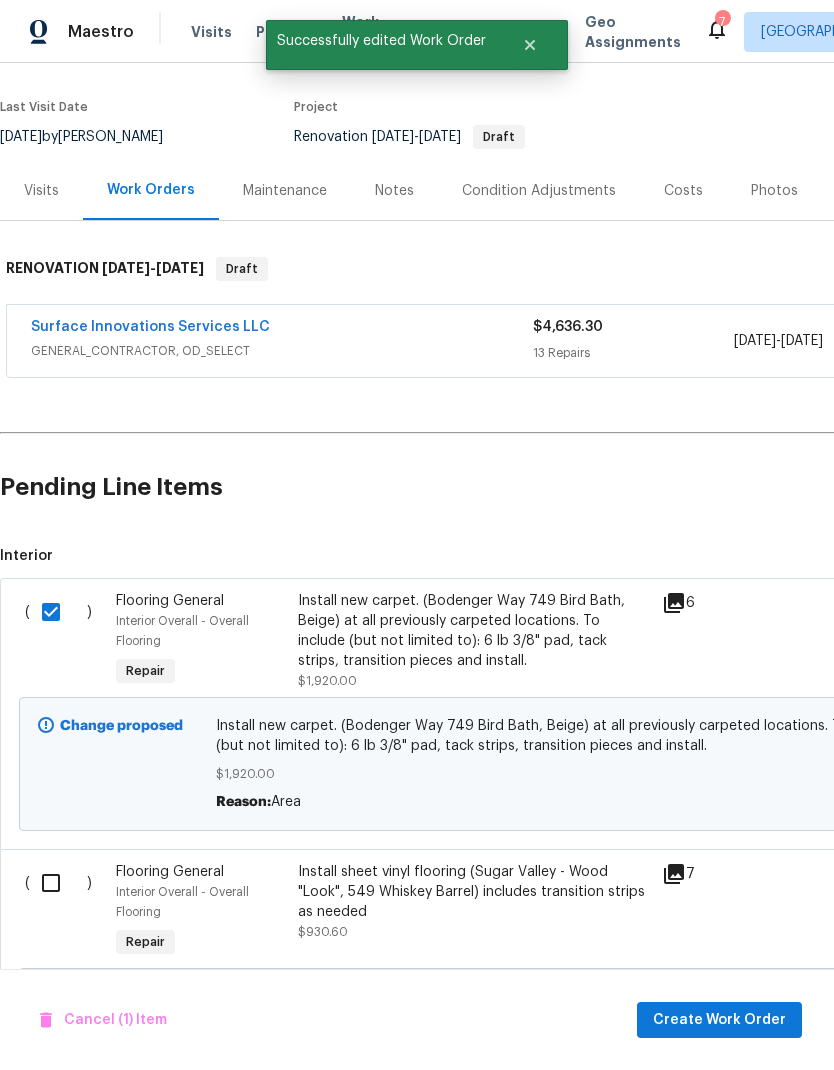 checkbox on "true" 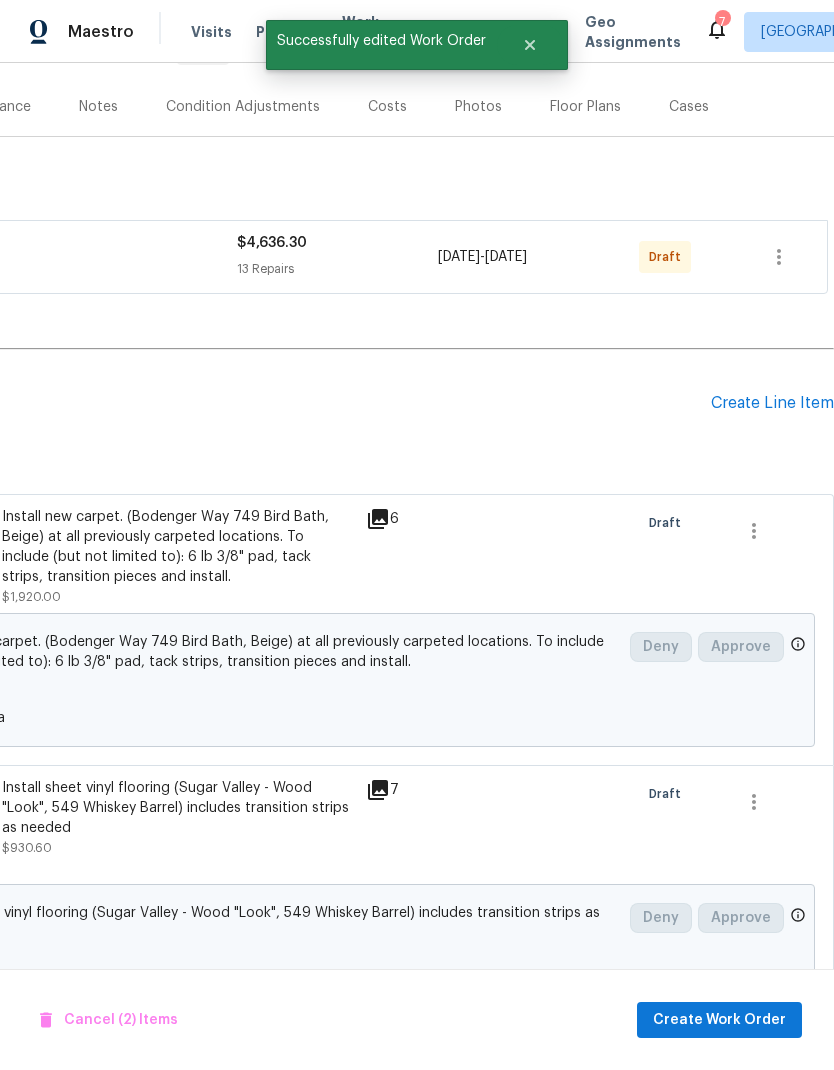 scroll, scrollTop: 225, scrollLeft: 296, axis: both 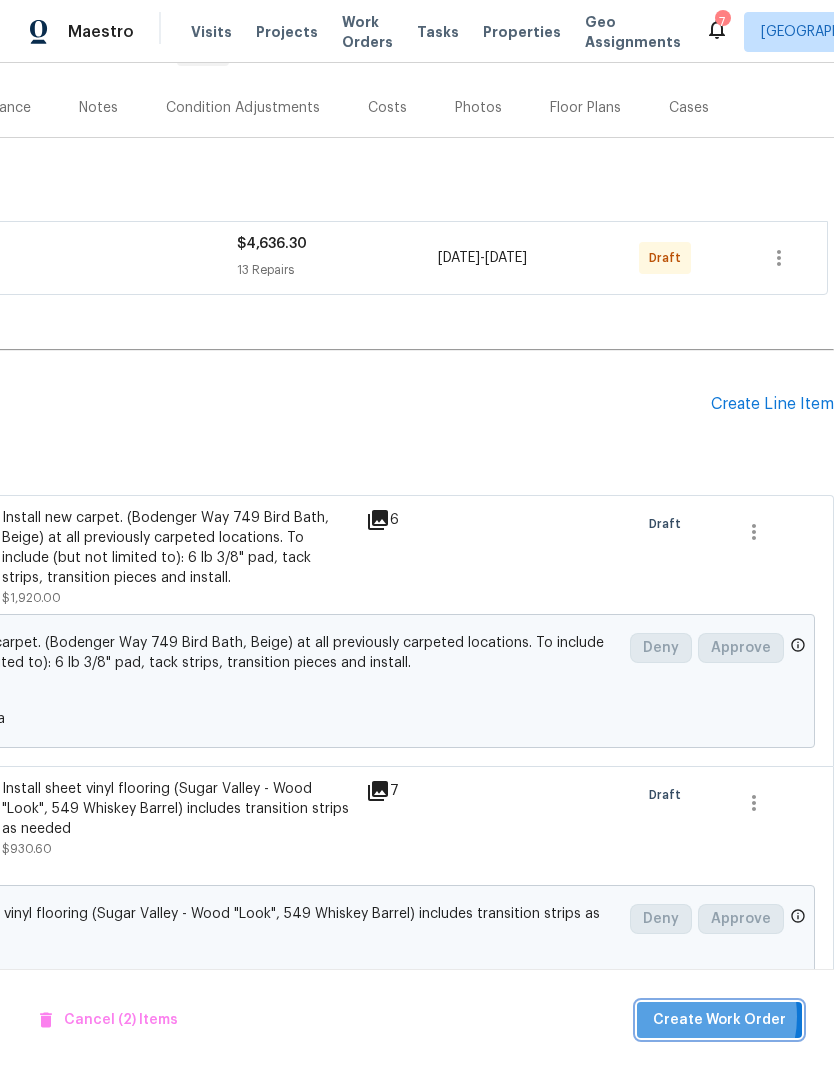 click on "Create Work Order" at bounding box center (719, 1020) 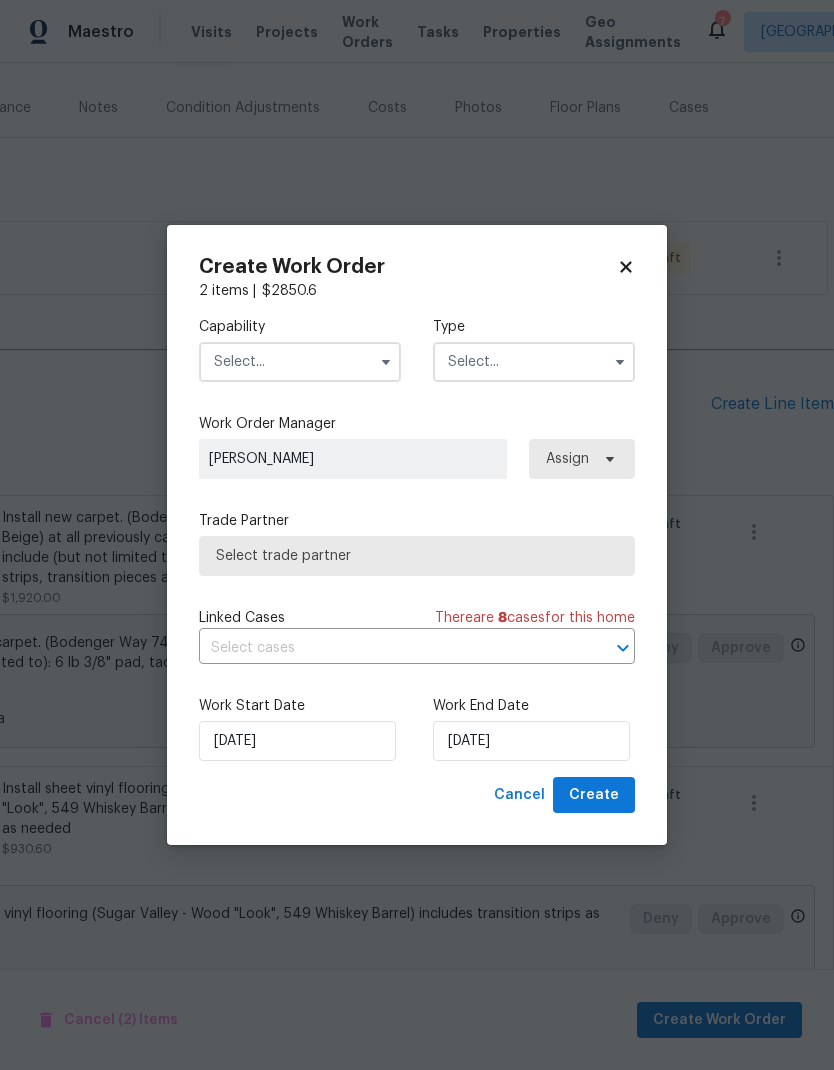click at bounding box center [300, 362] 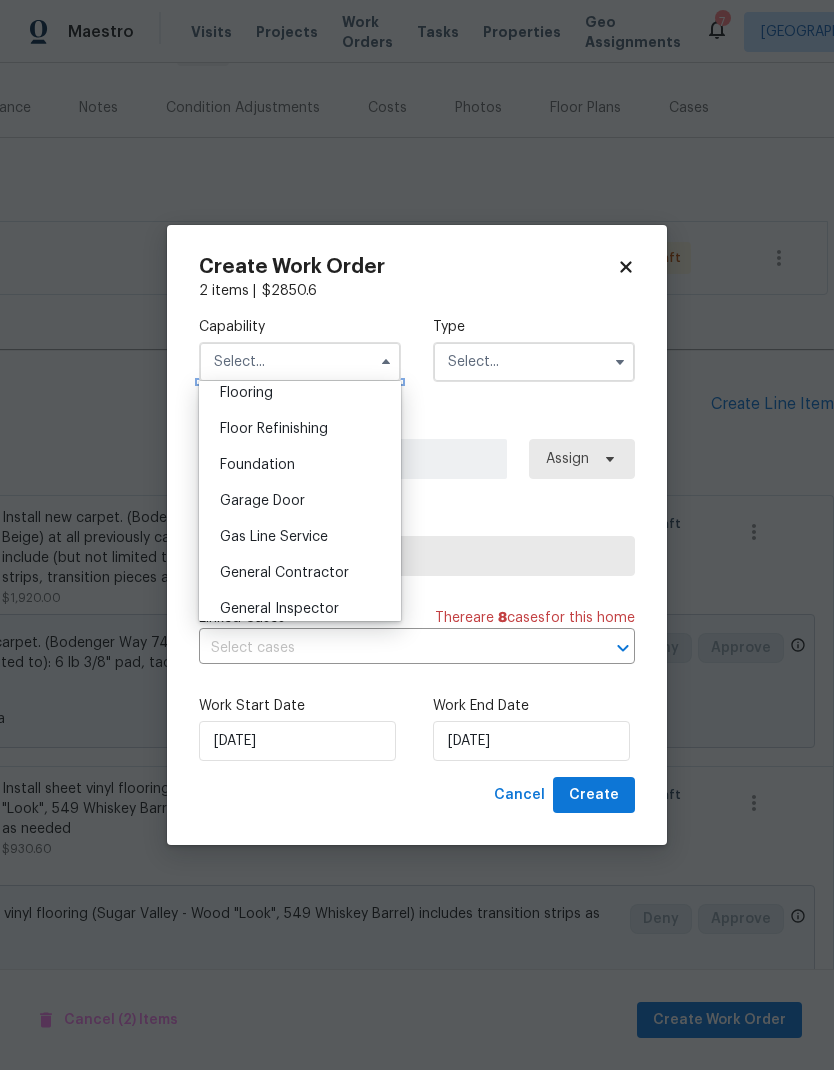 scroll, scrollTop: 782, scrollLeft: 0, axis: vertical 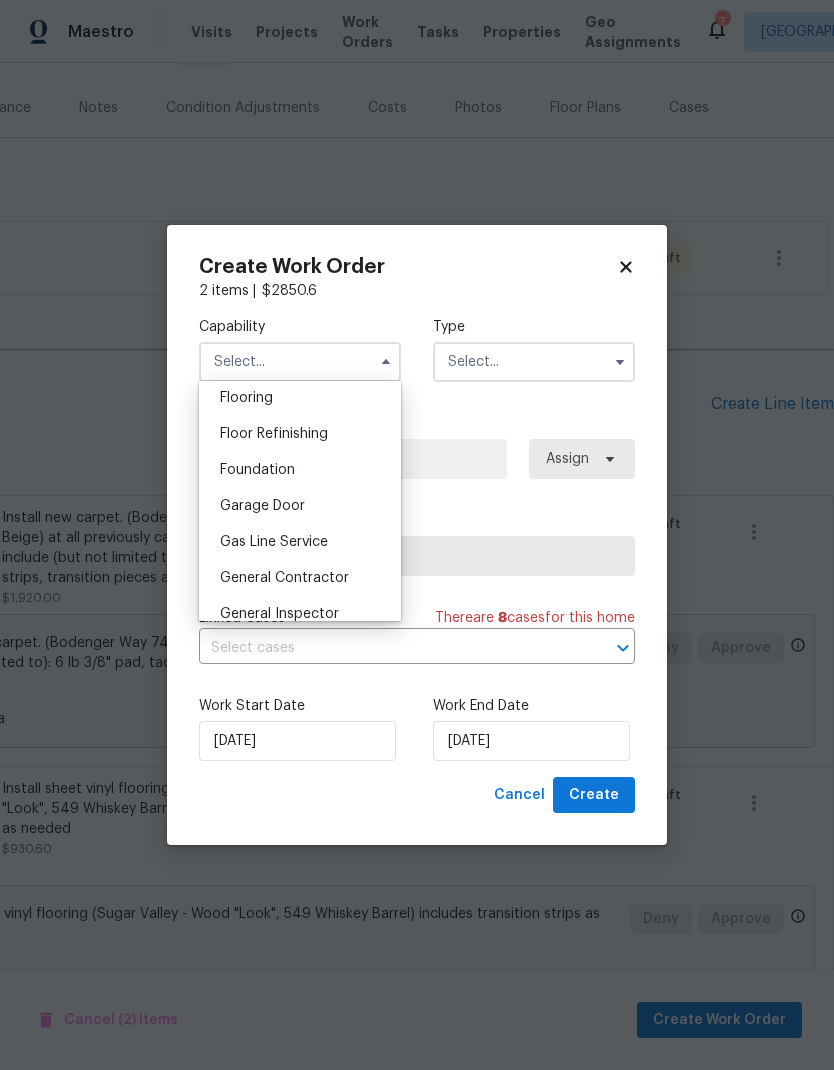 click on "Flooring" at bounding box center [300, 398] 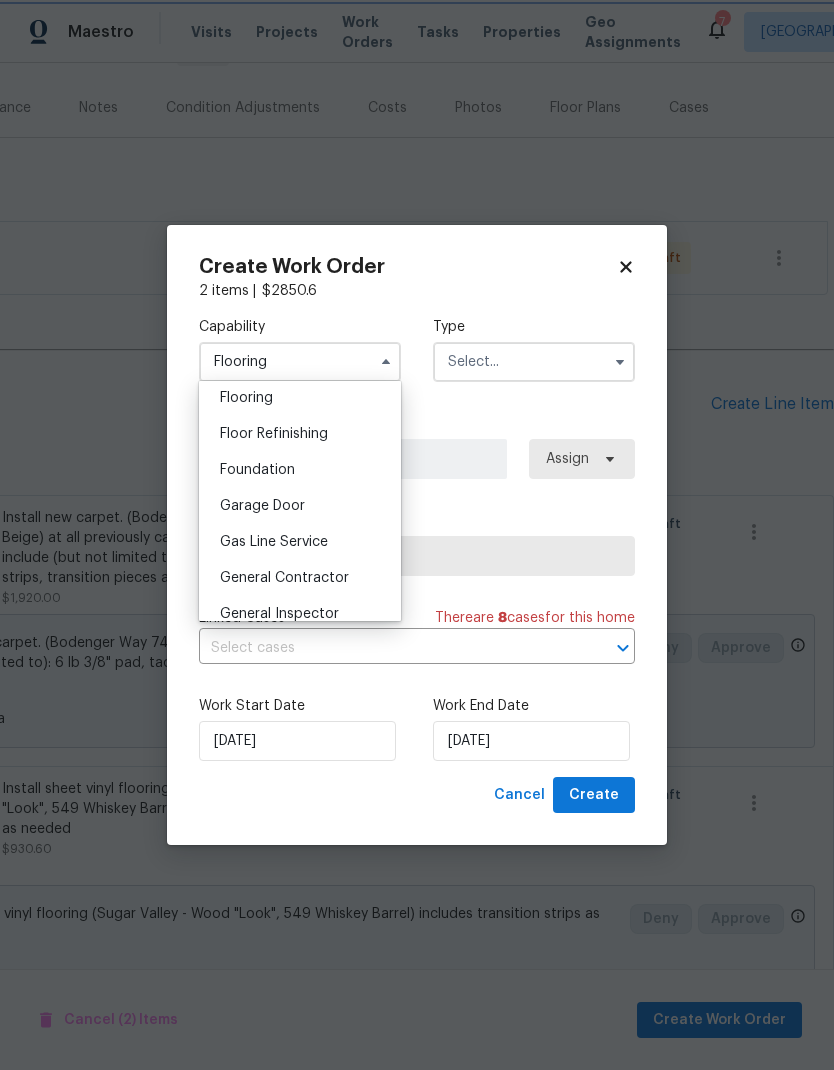 scroll, scrollTop: 740, scrollLeft: 0, axis: vertical 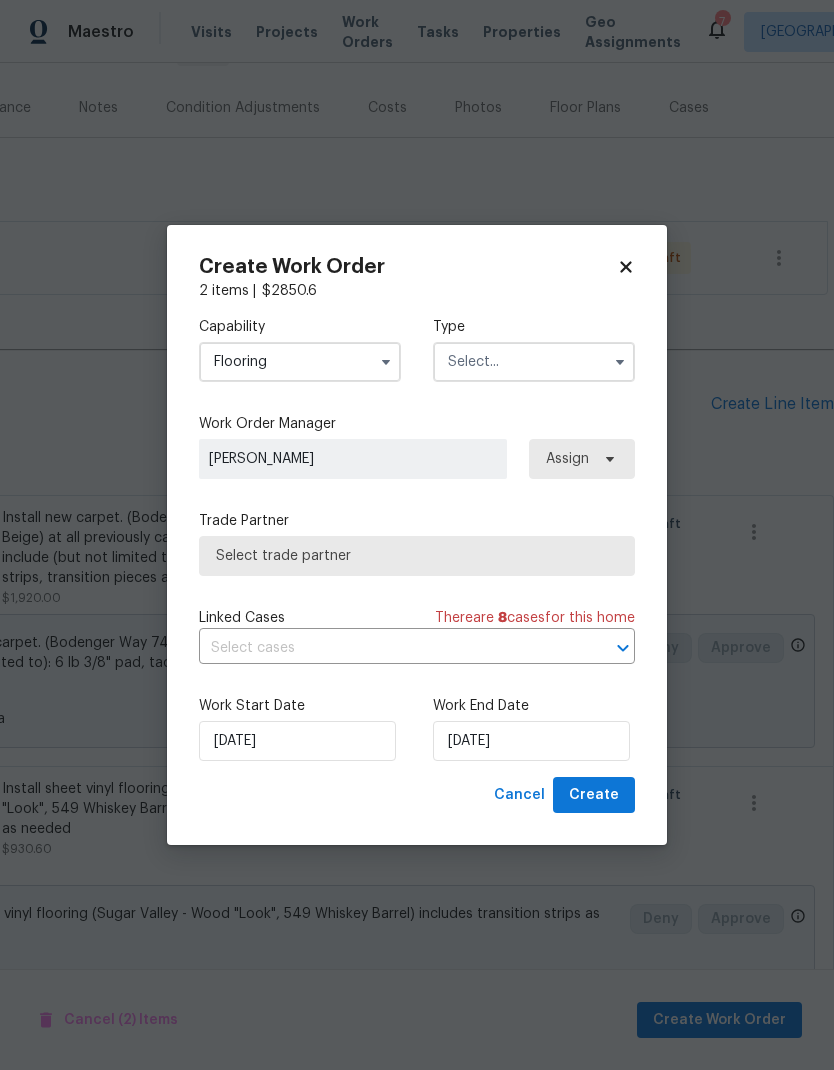 click at bounding box center [534, 362] 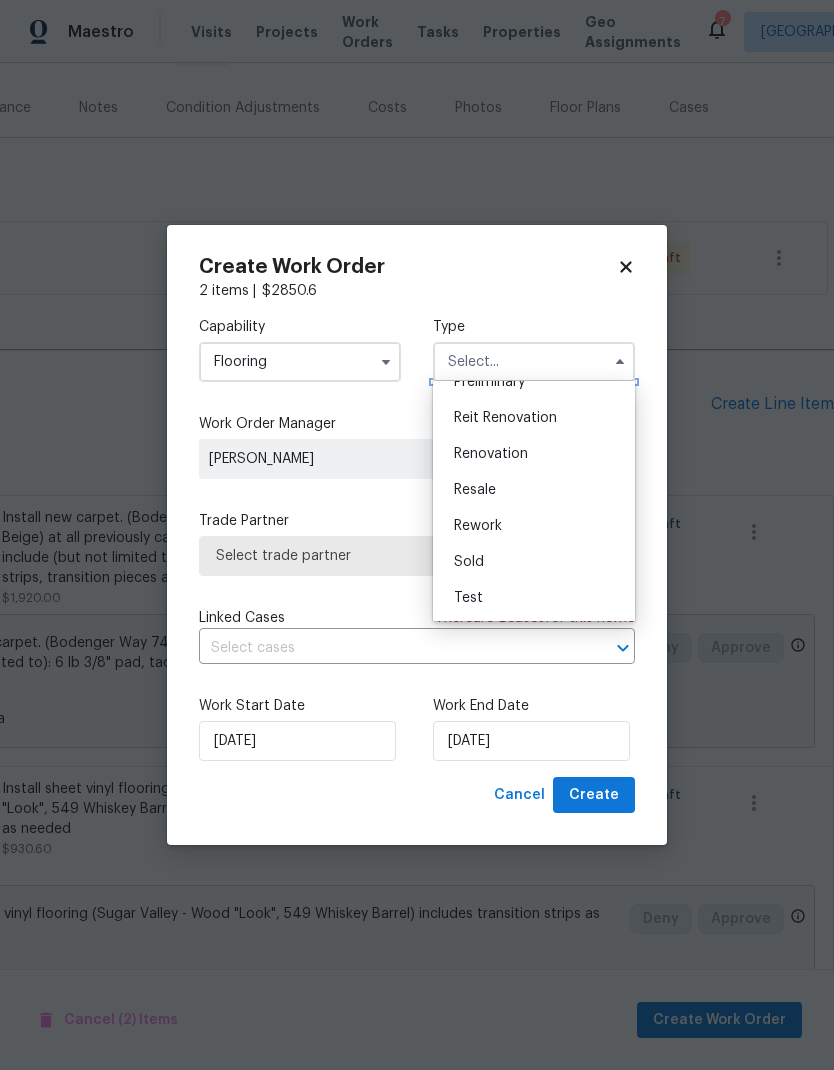scroll, scrollTop: 454, scrollLeft: 0, axis: vertical 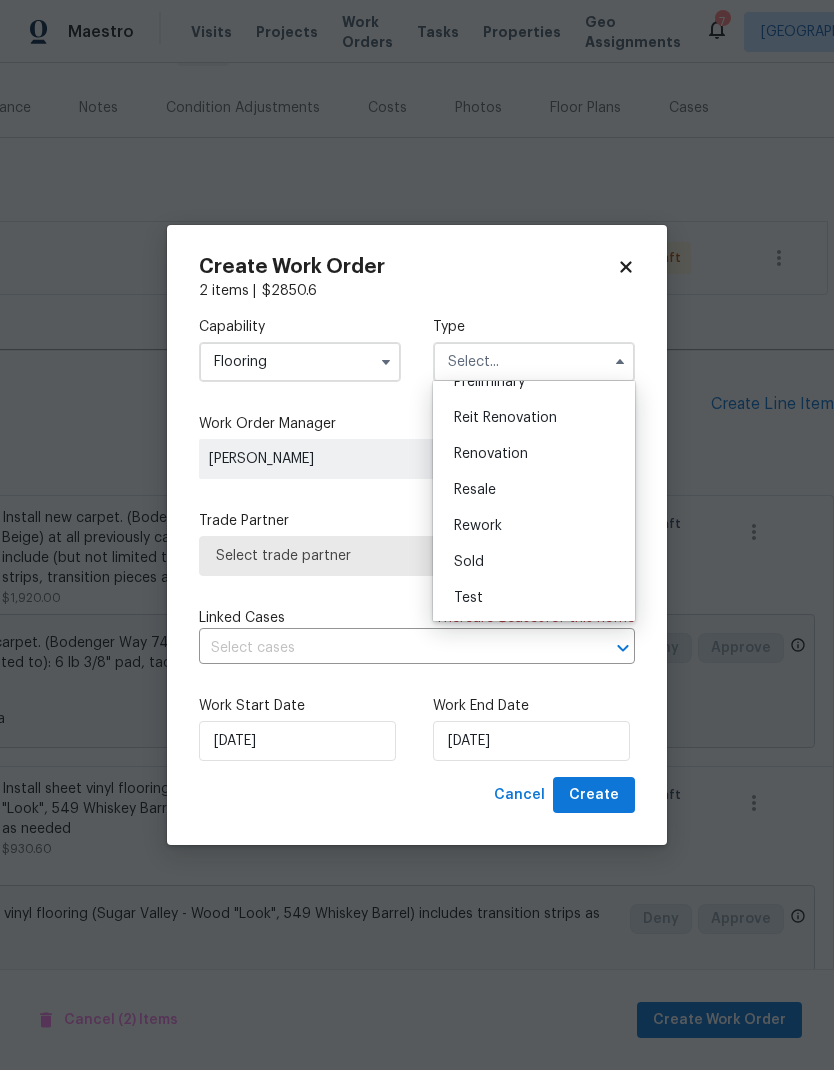 click on "Renovation" at bounding box center (491, 454) 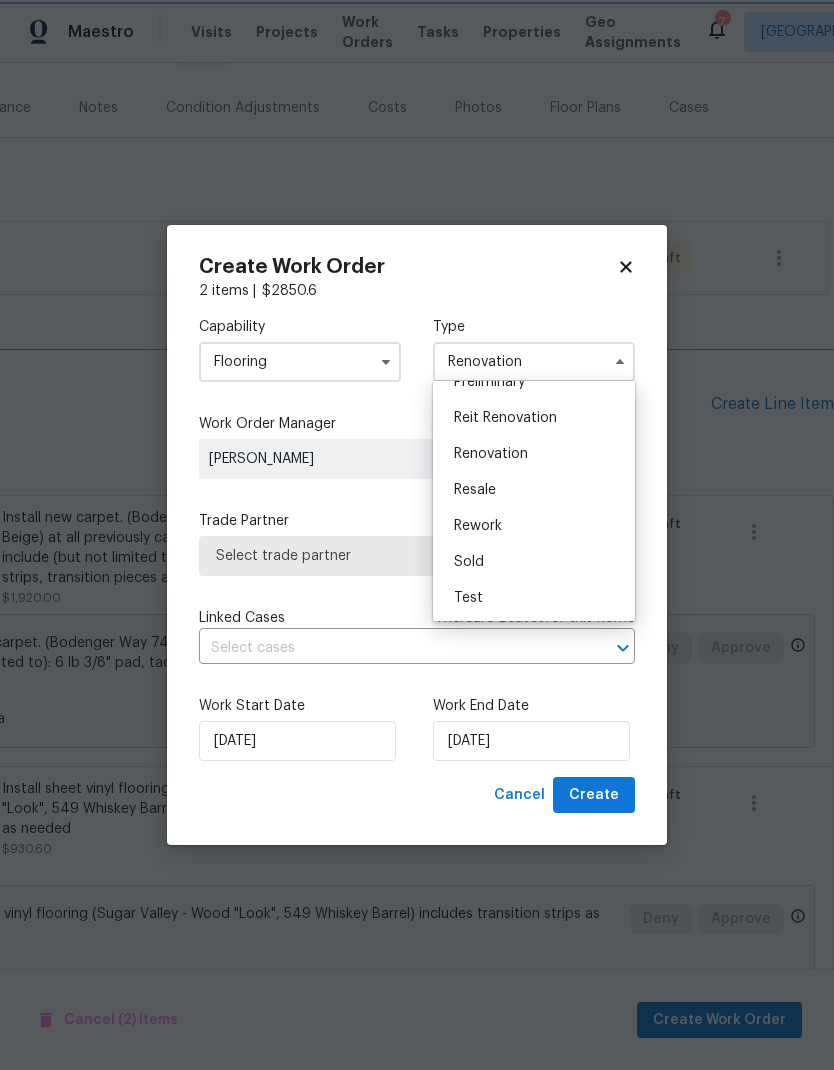 scroll, scrollTop: 0, scrollLeft: 0, axis: both 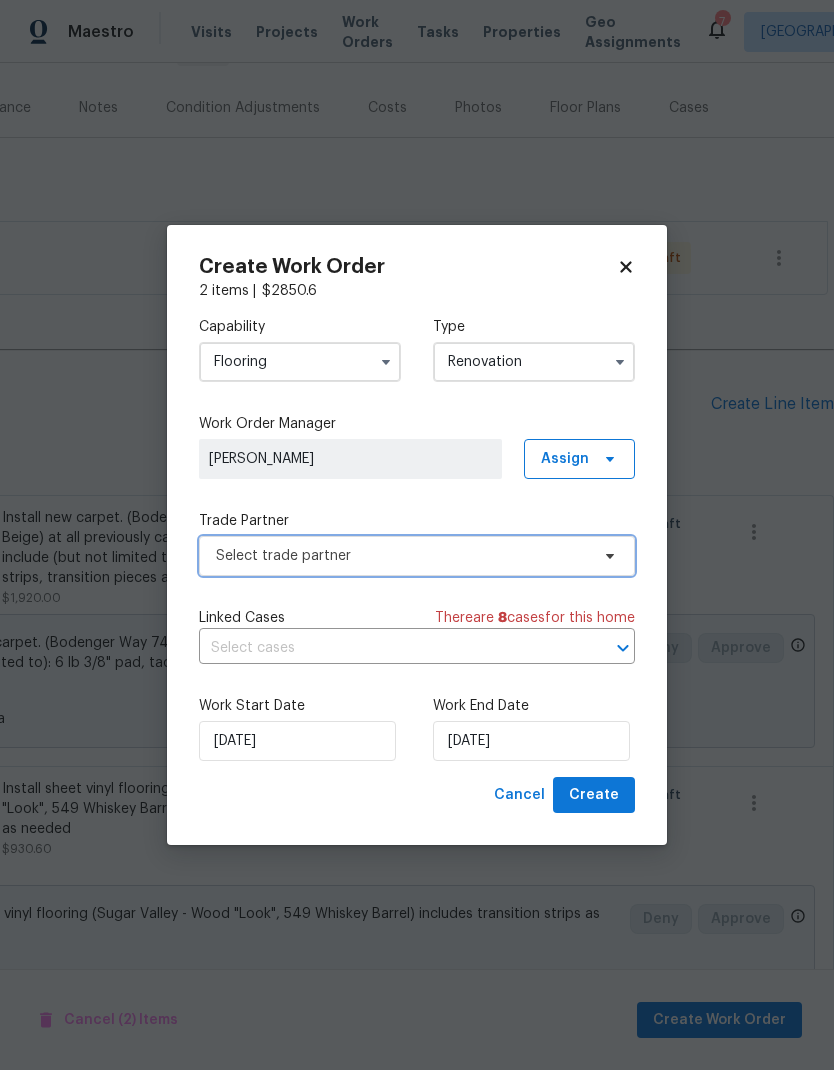 click on "Select trade partner" at bounding box center [417, 556] 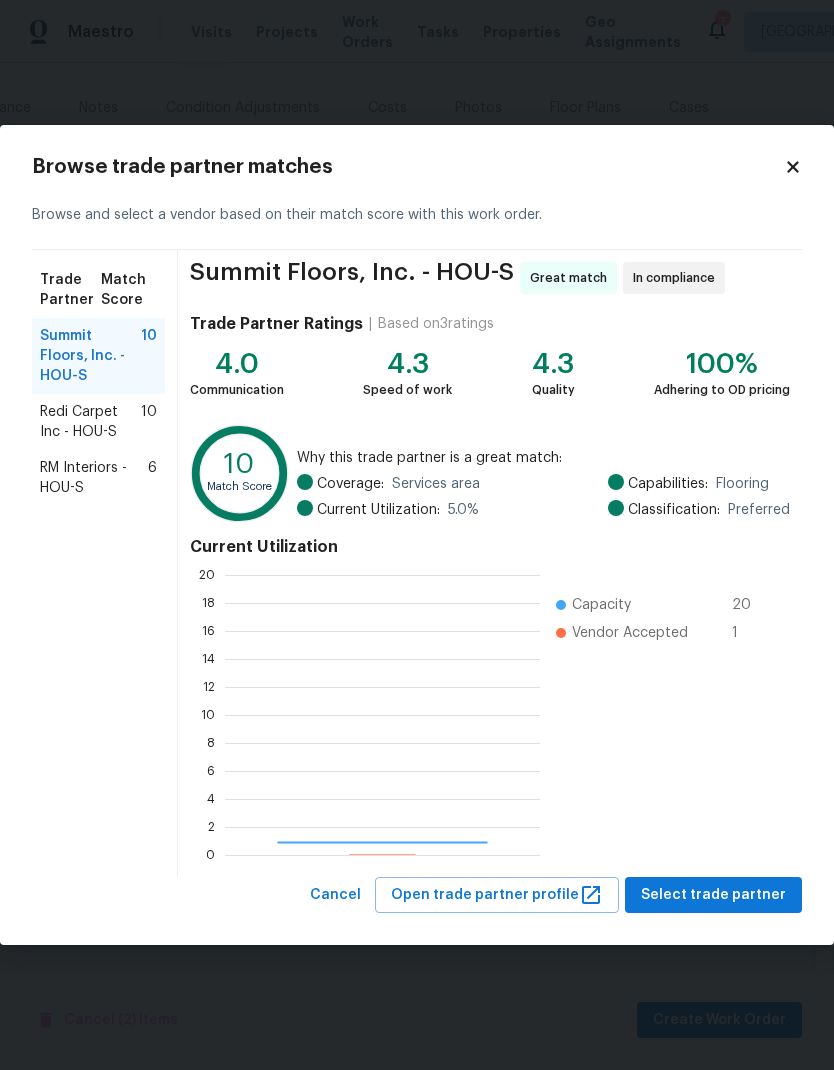 scroll, scrollTop: 2, scrollLeft: 2, axis: both 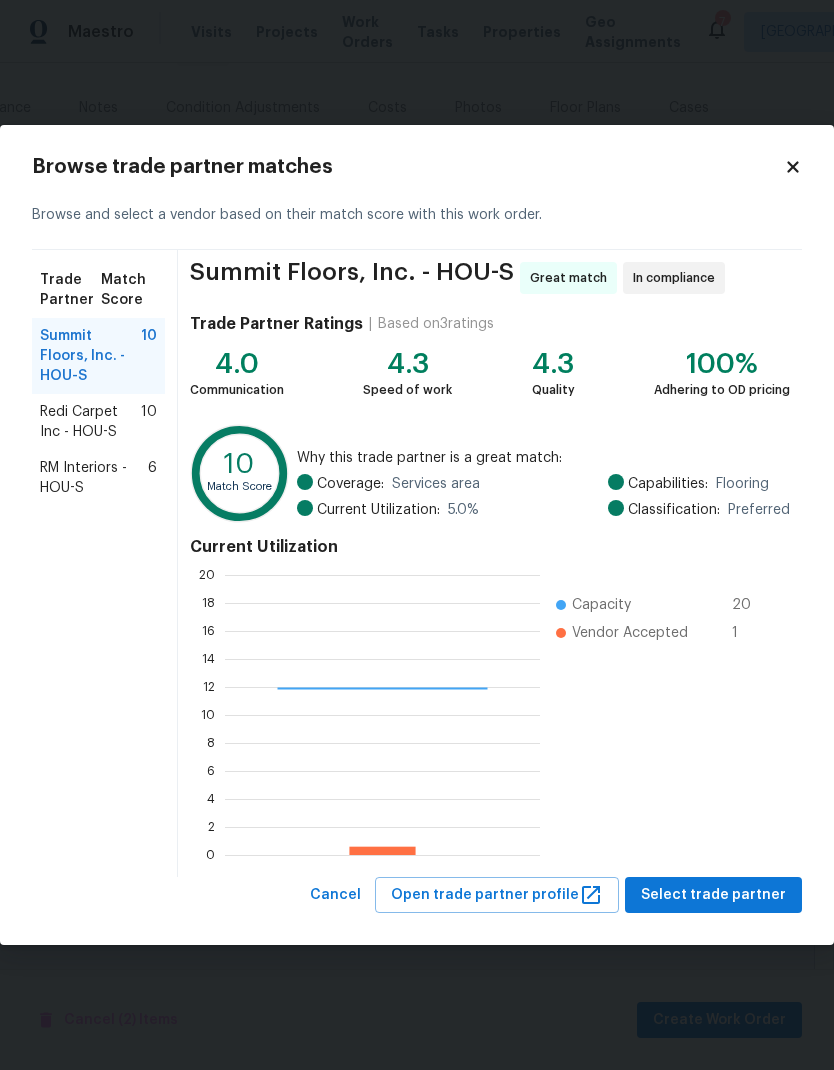 click on "Trade Partner Match Score Summit Floors, Inc. - HOU-S 10 Redi Carpet Inc - HOU-S 10 RM Interiors - HOU-S 6" at bounding box center [105, 563] 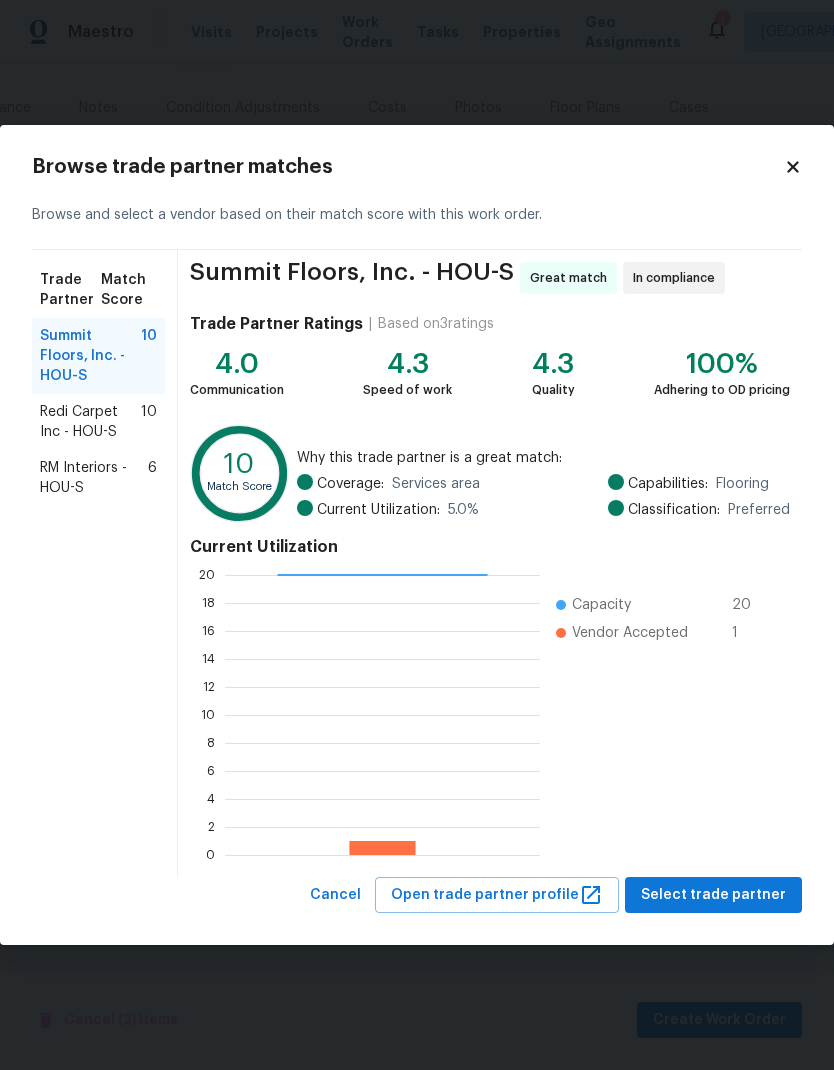 click on "Redi Carpet Inc - HOU-S" at bounding box center (90, 422) 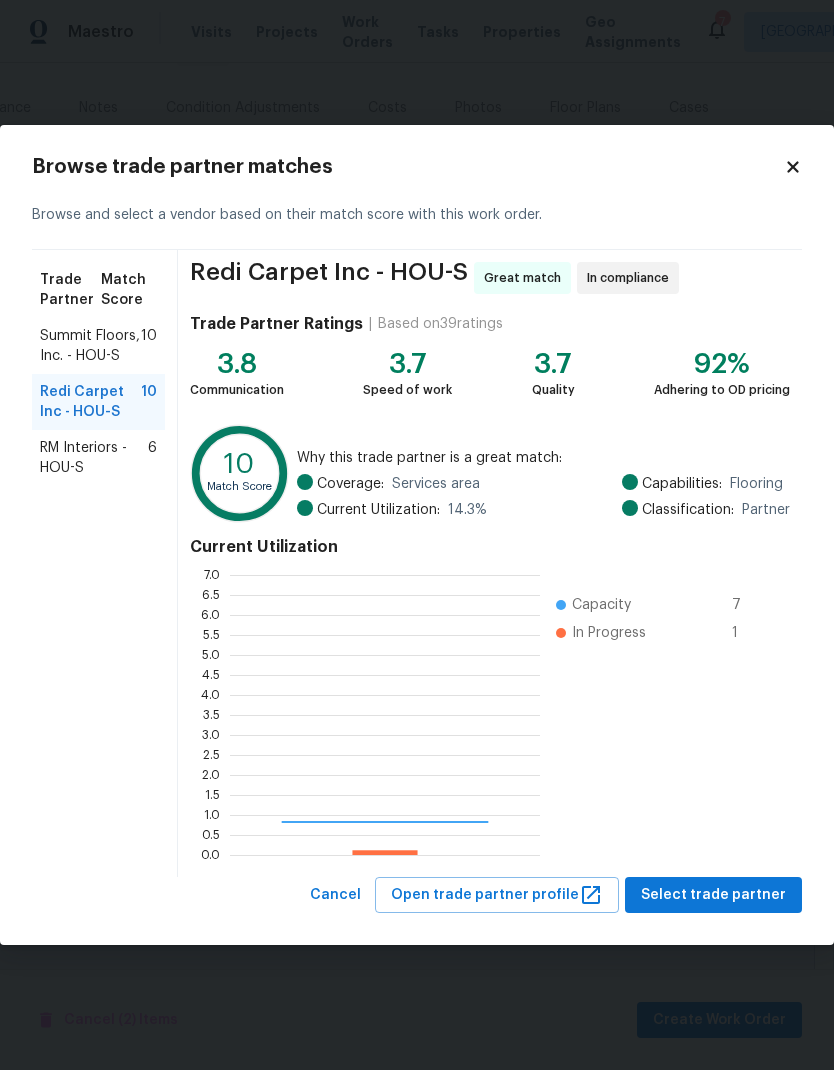 scroll, scrollTop: 2, scrollLeft: 2, axis: both 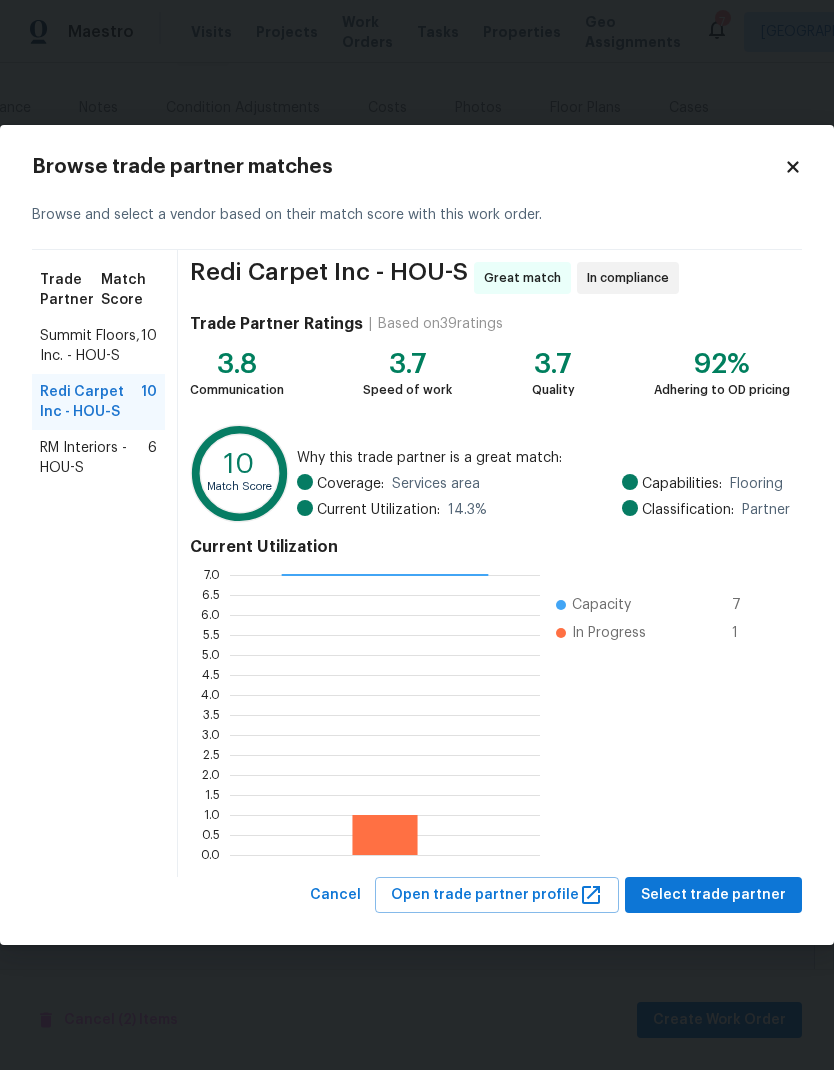 click on "Redi Carpet Inc - HOU-S Great match In compliance Trade Partner Ratings    |    Based on  39  ratings 3.8 Communication 3.7 Speed of work 3.7 Quality 92% Adhering to OD pricing 10 Match Score Why this trade partner is a great match: Coverage: Services area Current Utilization: 14.3 % Capabilities: Flooring Classification: Partner Current Utilization 0.0 0.5 1.0 1.5 2.0 2.5 3.0 3.5 4.0 4.5 5.0 5.5 6.0 6.5 7.0 Capacity 7 In Progress 1" at bounding box center (490, 563) 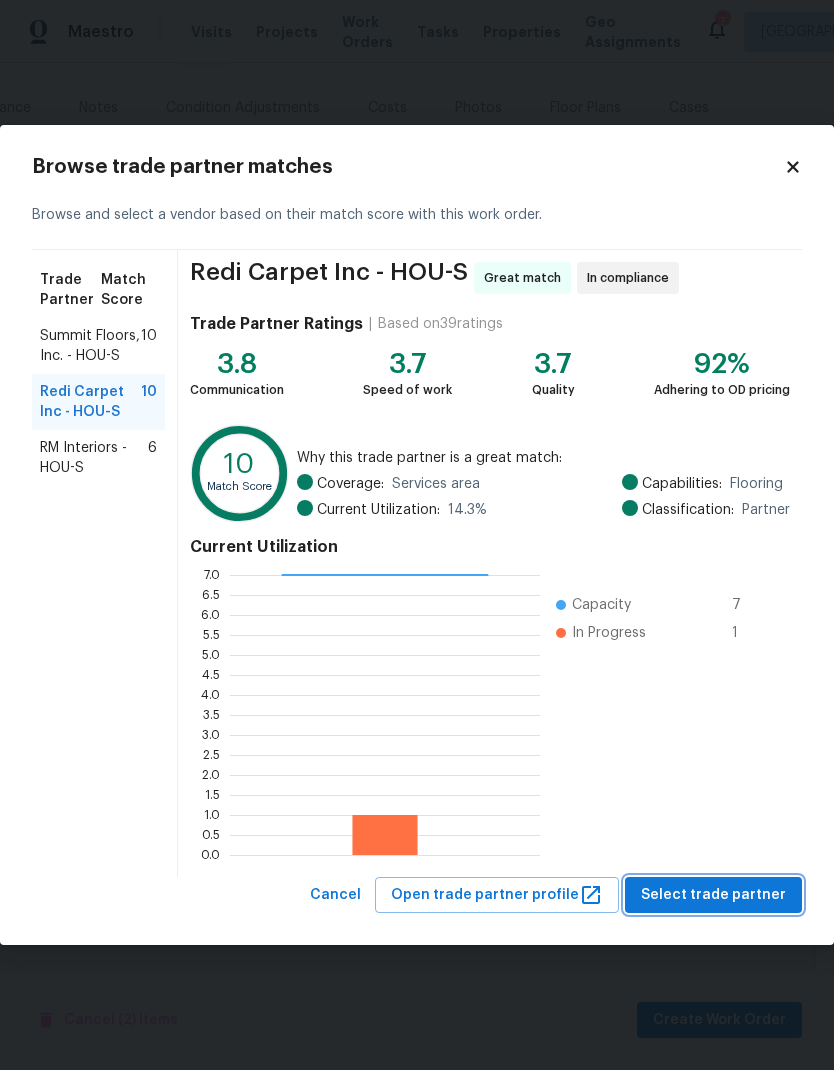 click on "Select trade partner" at bounding box center (713, 895) 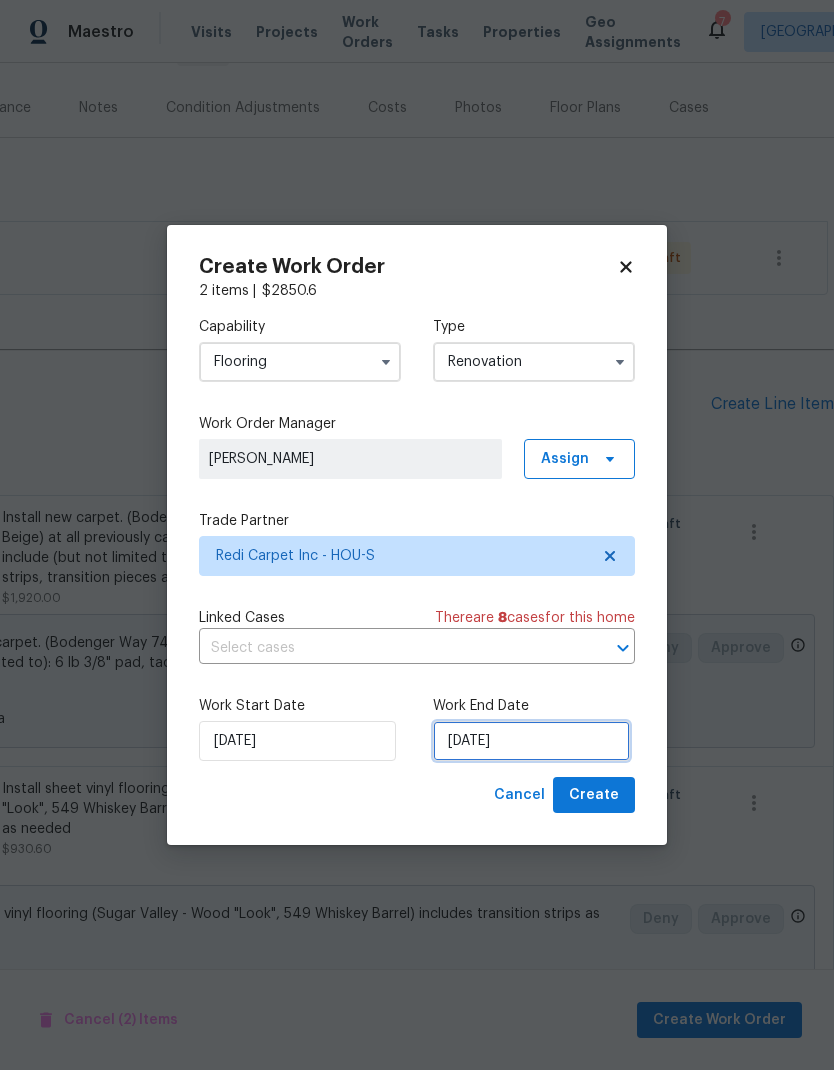 click on "[DATE]" at bounding box center [531, 741] 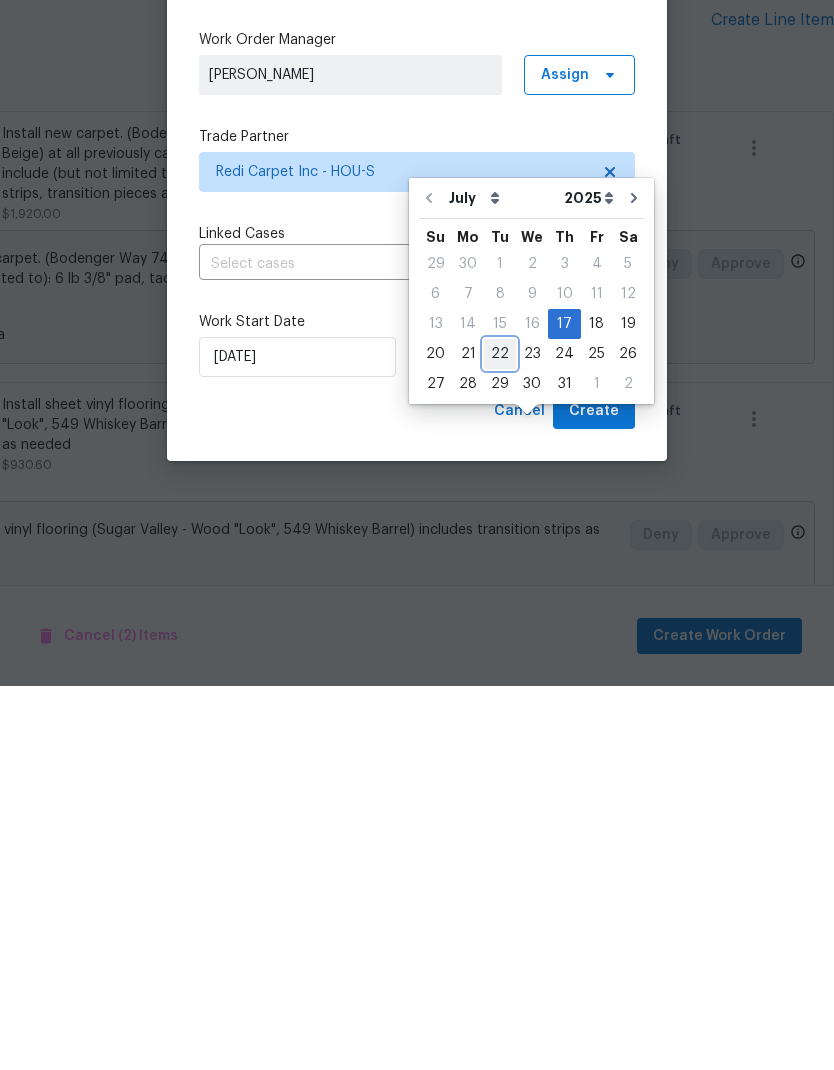 click on "22" at bounding box center [500, 738] 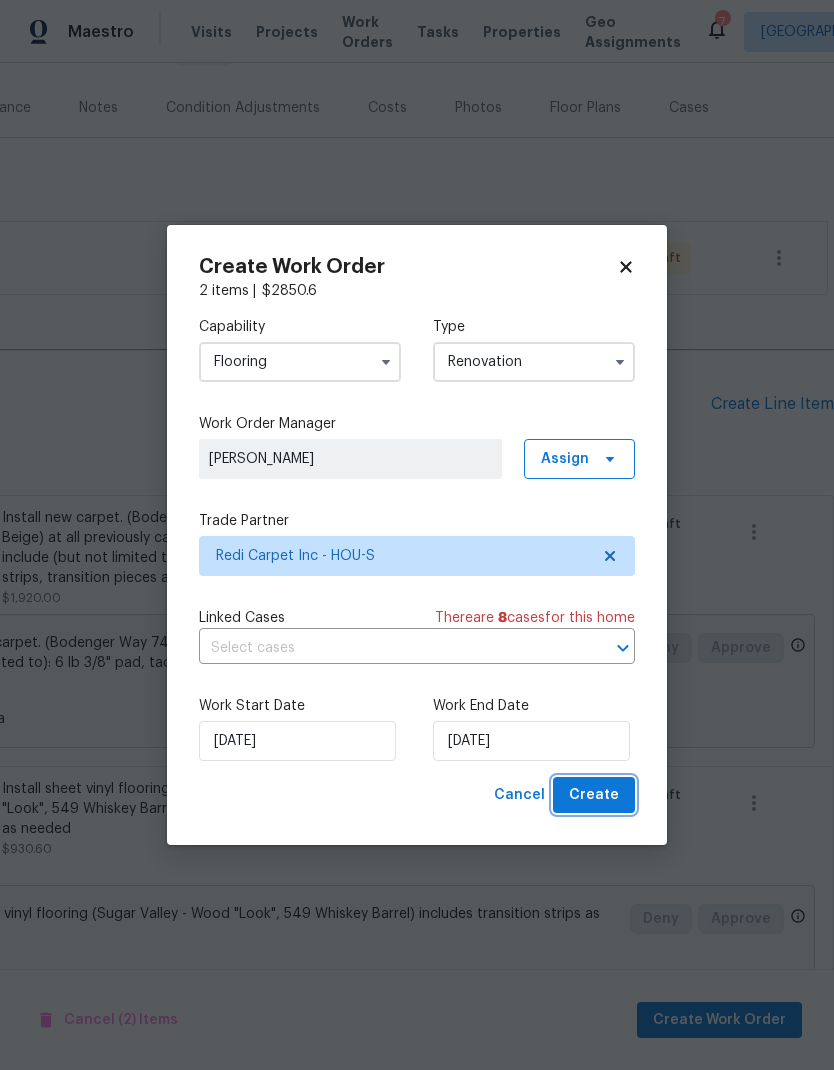 click on "Create" at bounding box center (594, 795) 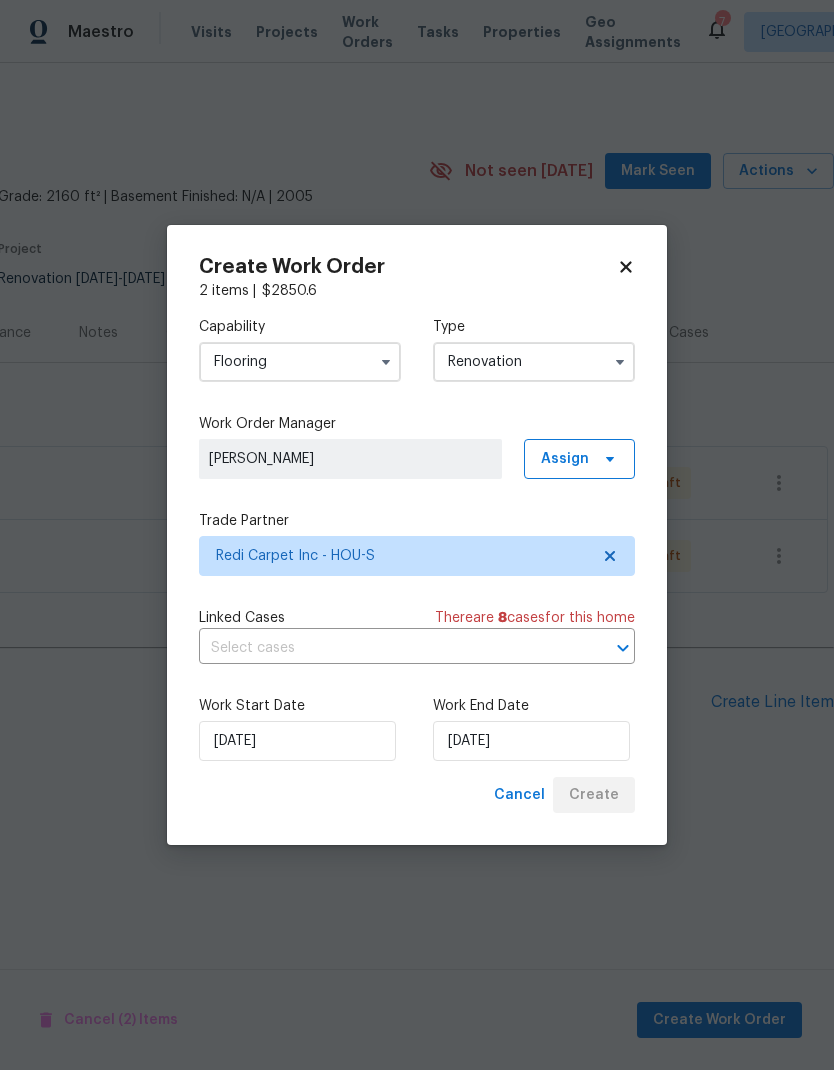 scroll, scrollTop: 0, scrollLeft: 0, axis: both 